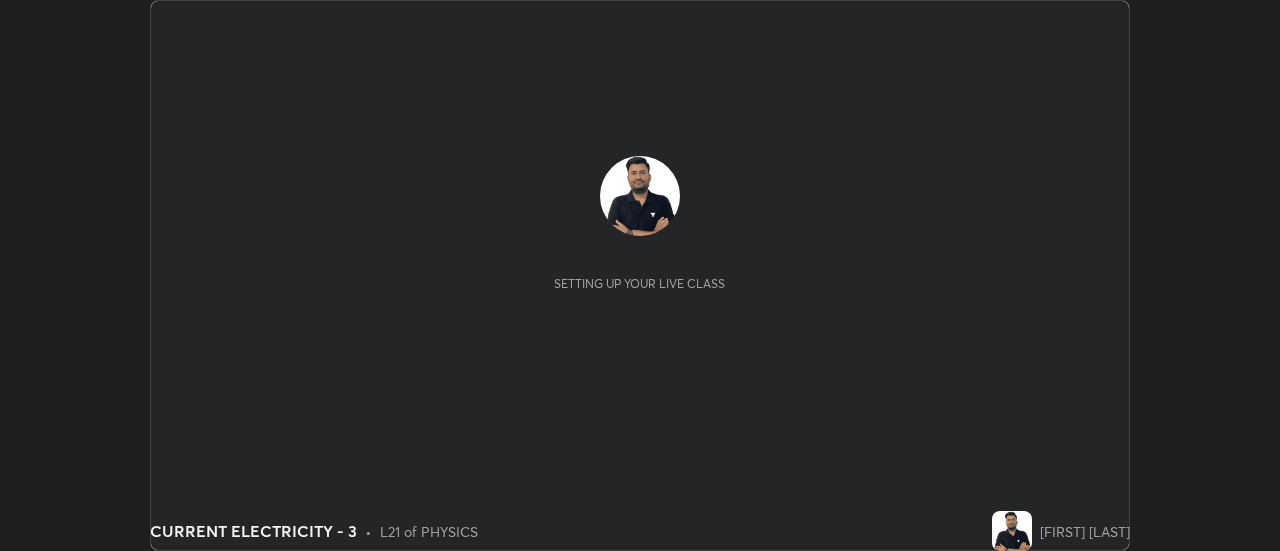 scroll, scrollTop: 0, scrollLeft: 0, axis: both 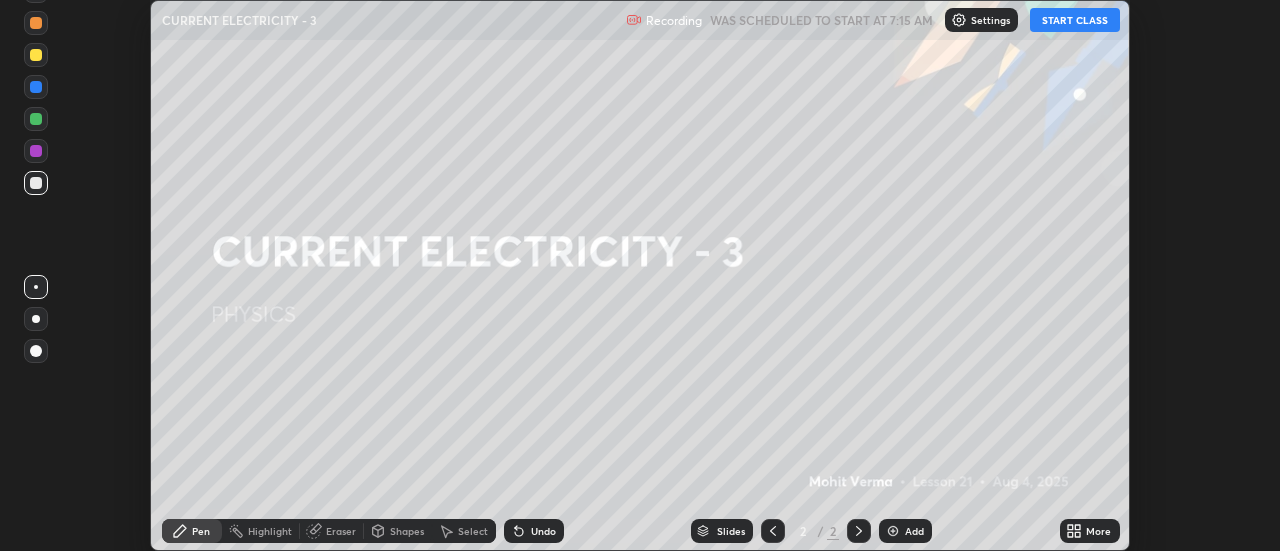 click on "START CLASS" at bounding box center (1075, 20) 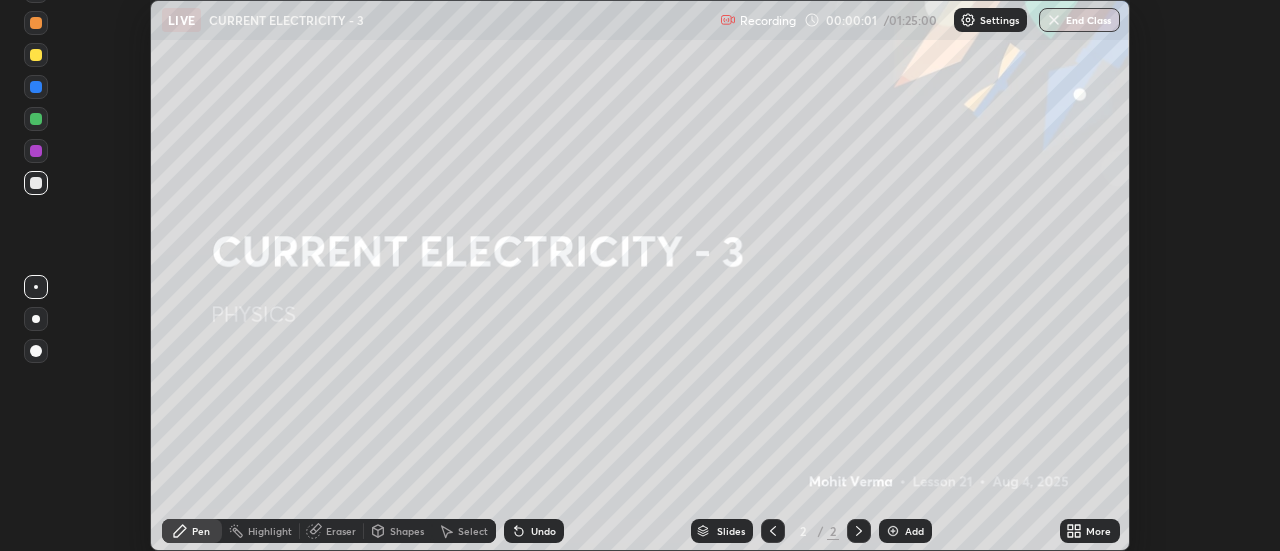 click 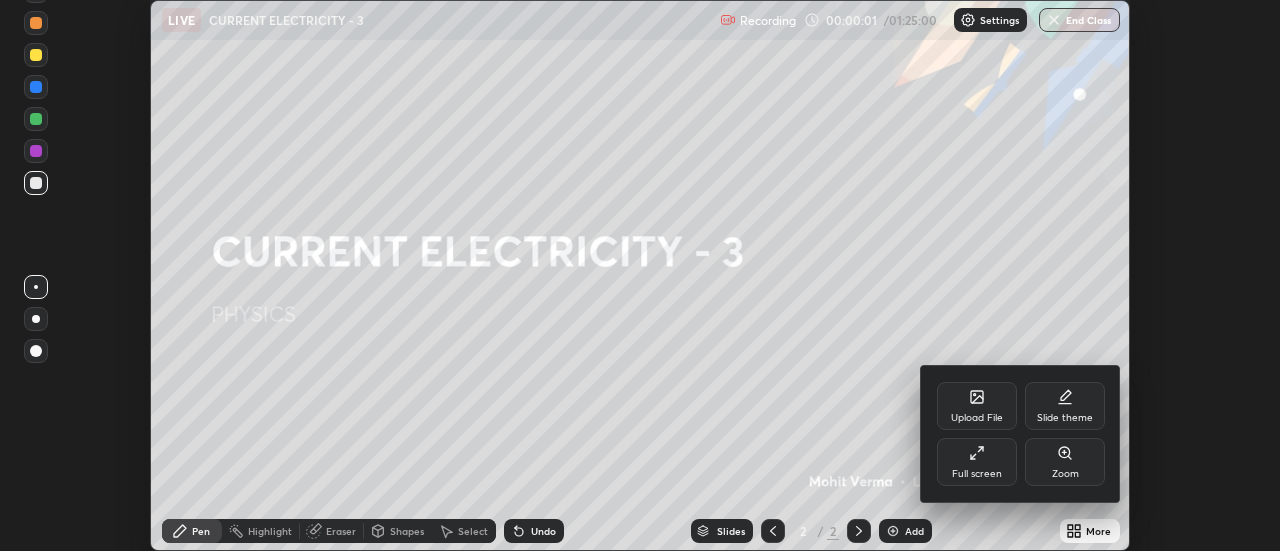 click at bounding box center (640, 275) 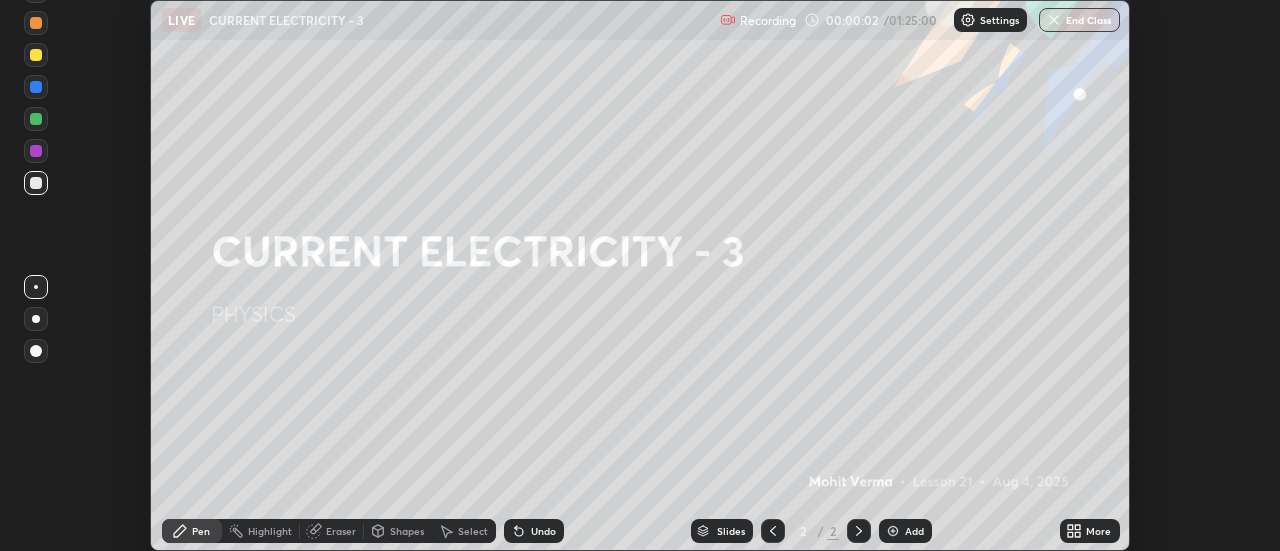 click 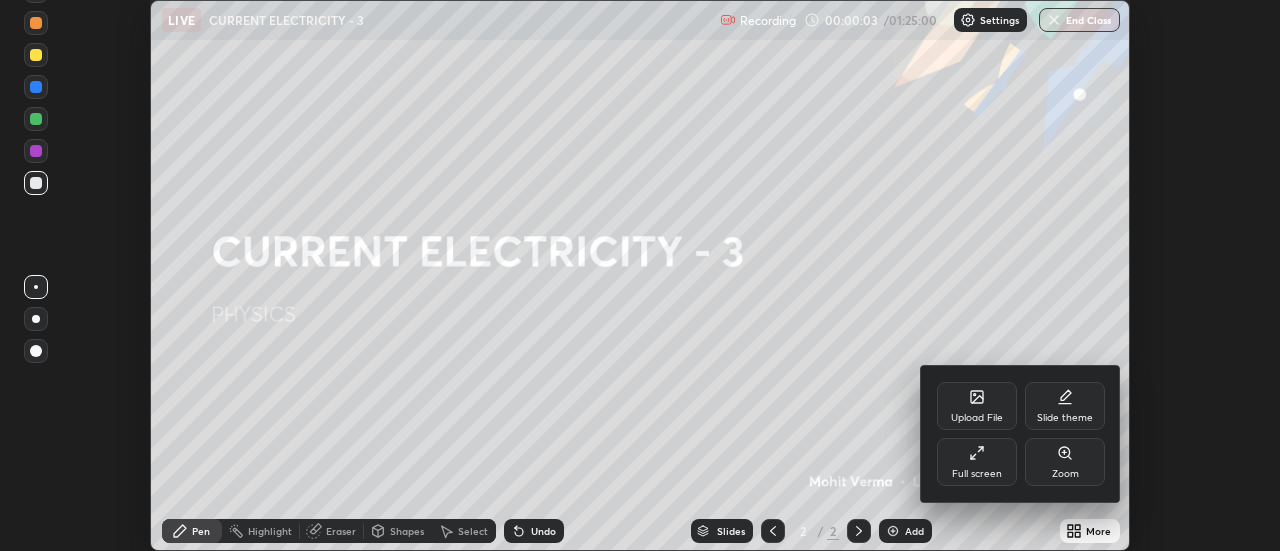 click on "Full screen" at bounding box center (977, 462) 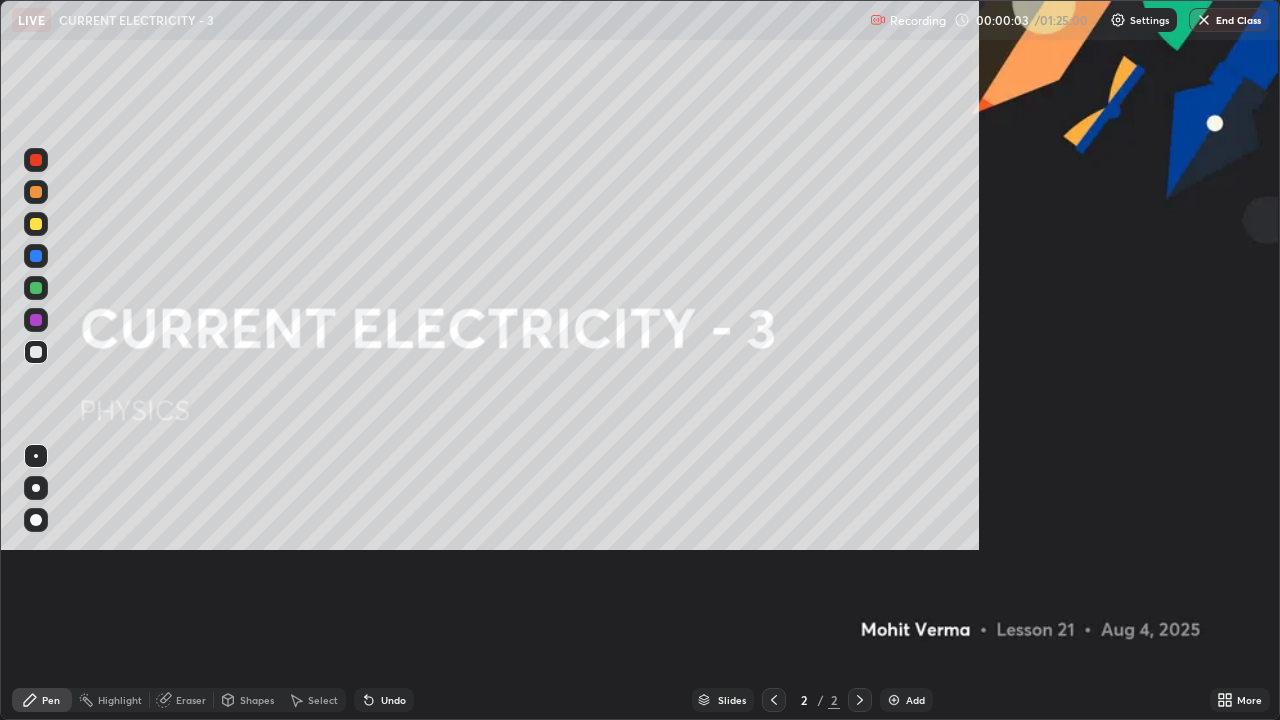 scroll, scrollTop: 99280, scrollLeft: 98720, axis: both 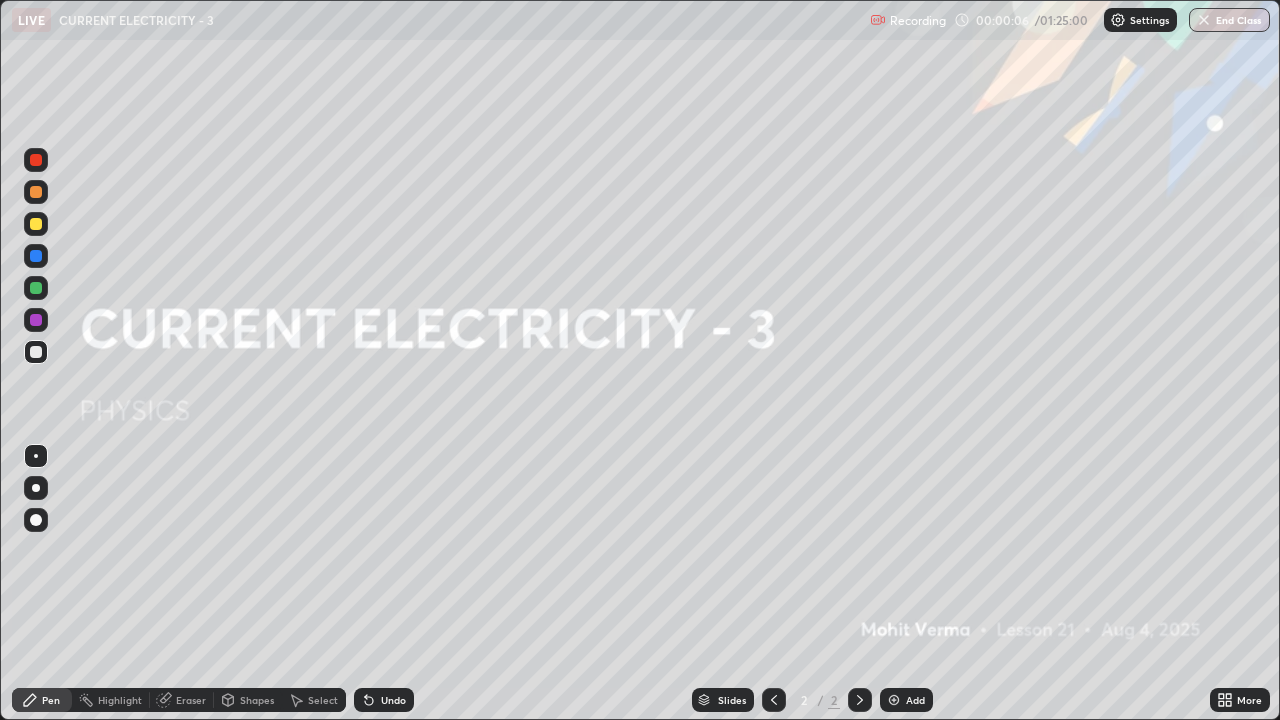click at bounding box center [894, 700] 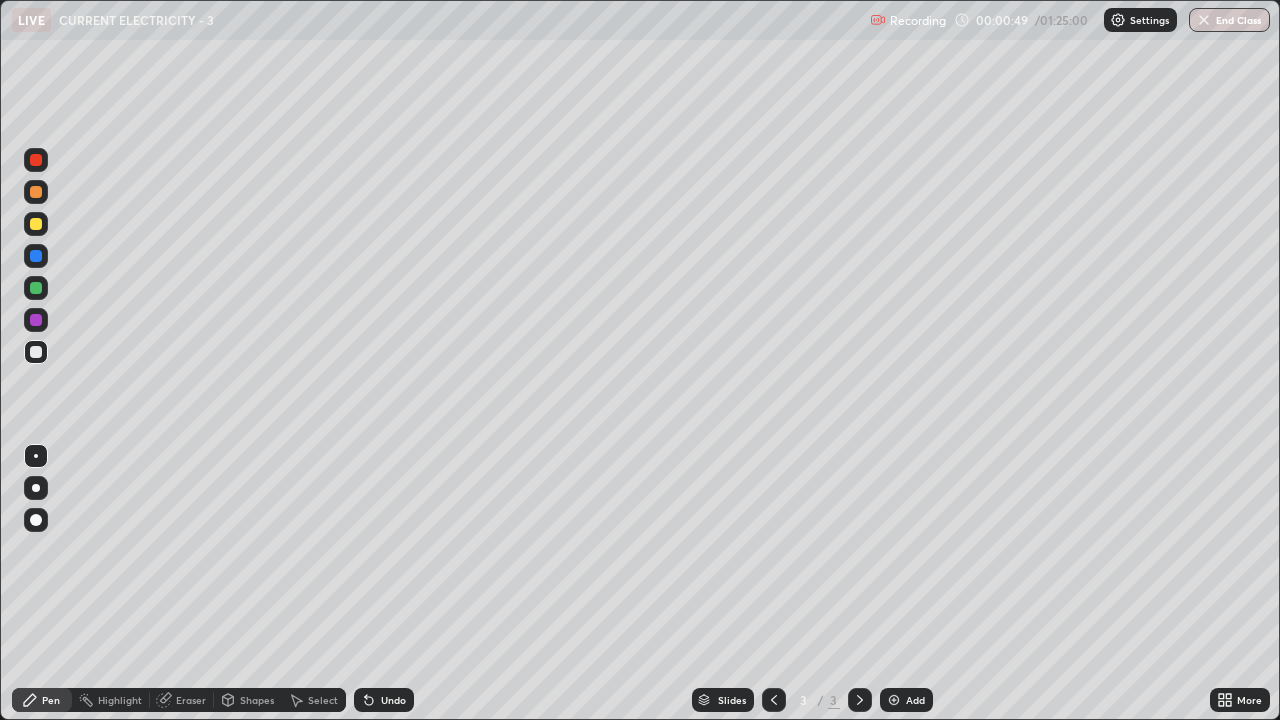 click on "Undo" at bounding box center [393, 700] 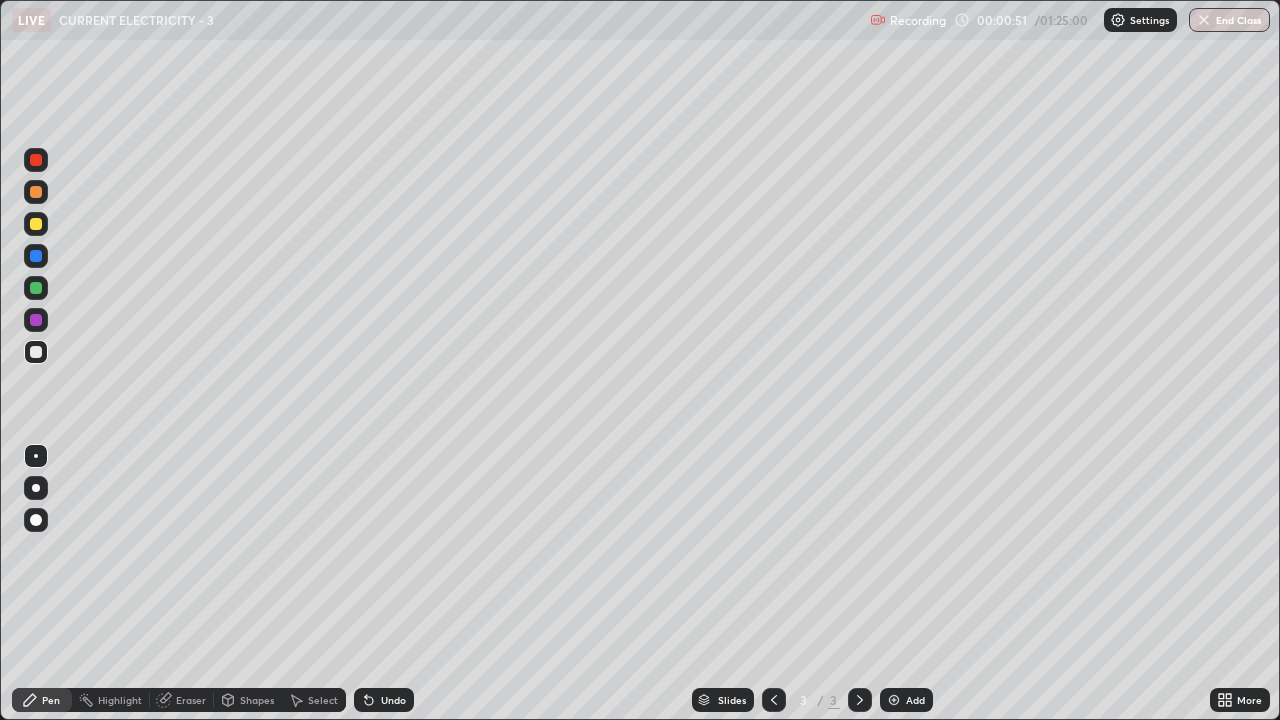 click on "Undo" at bounding box center [393, 700] 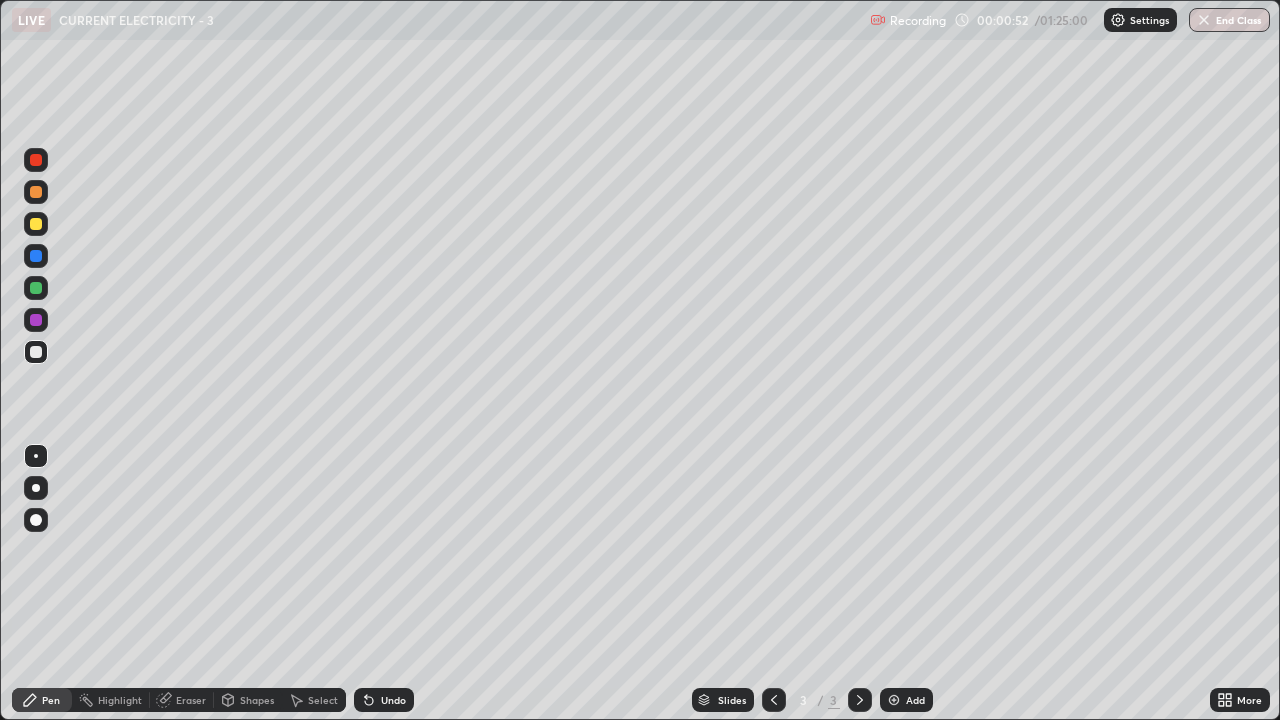 click on "Undo" at bounding box center [393, 700] 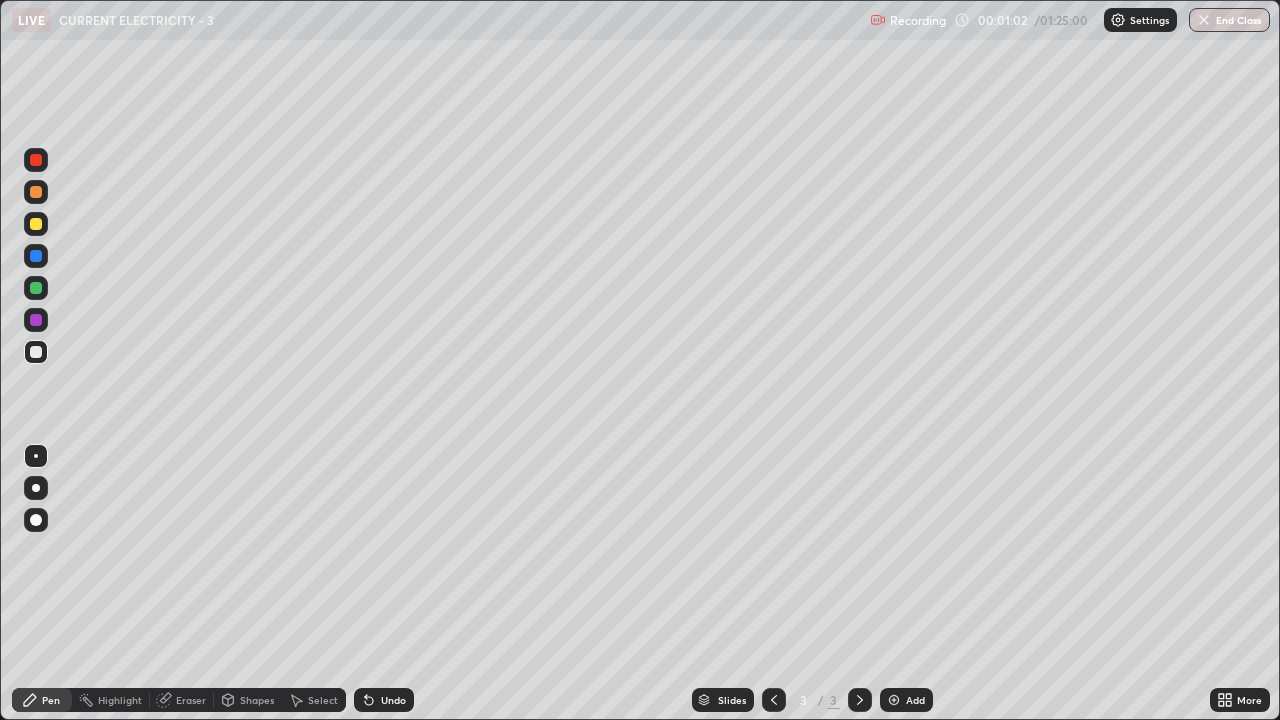 click on "Undo" at bounding box center [393, 700] 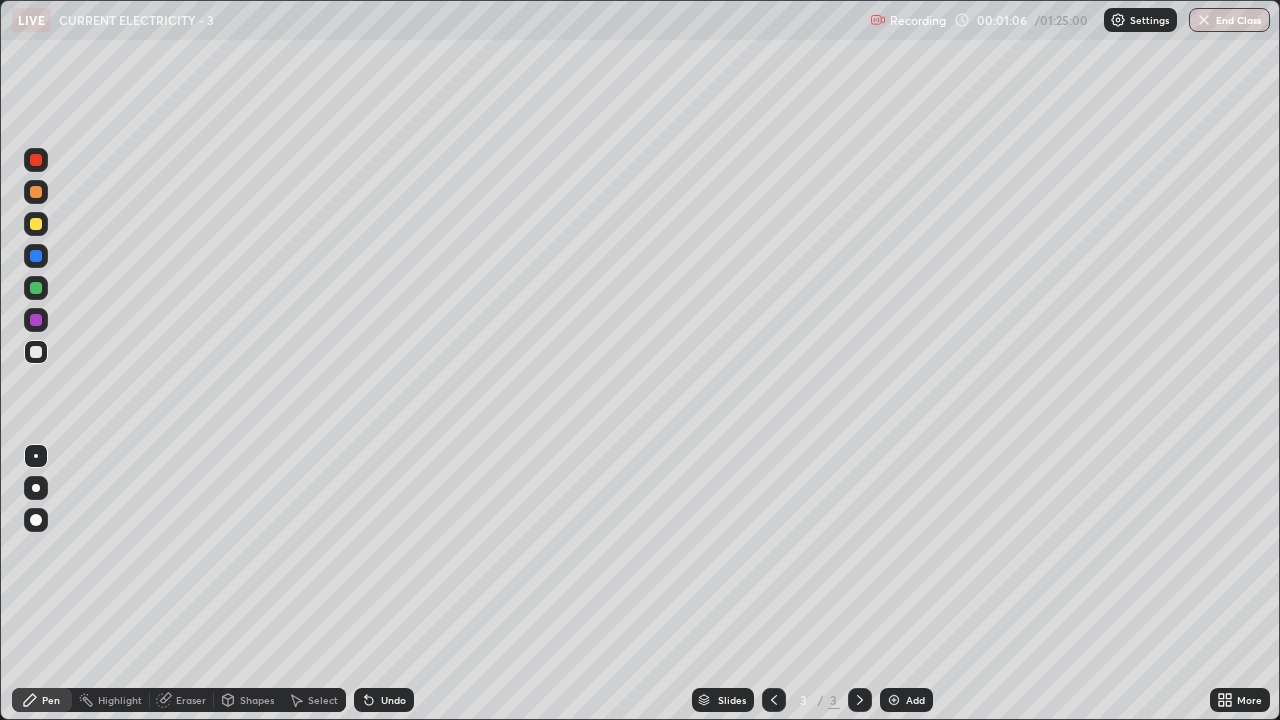 click on "Eraser" at bounding box center [191, 700] 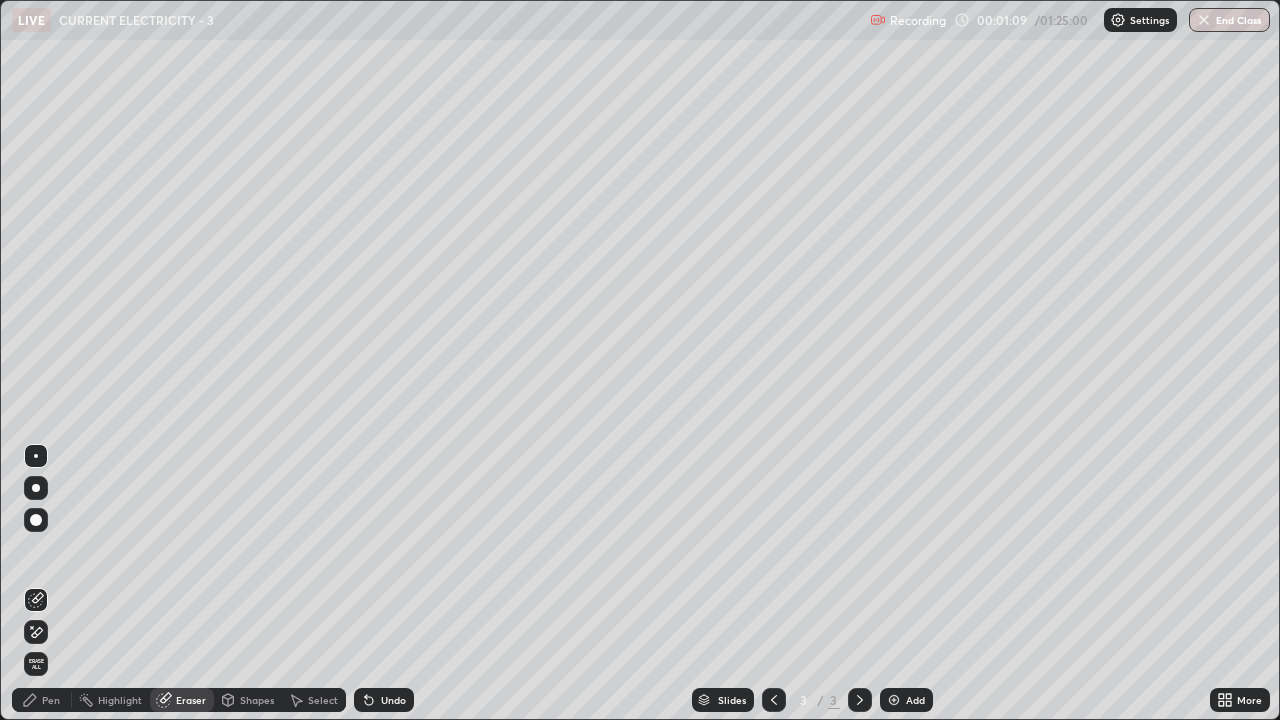 click on "Pen" at bounding box center [51, 700] 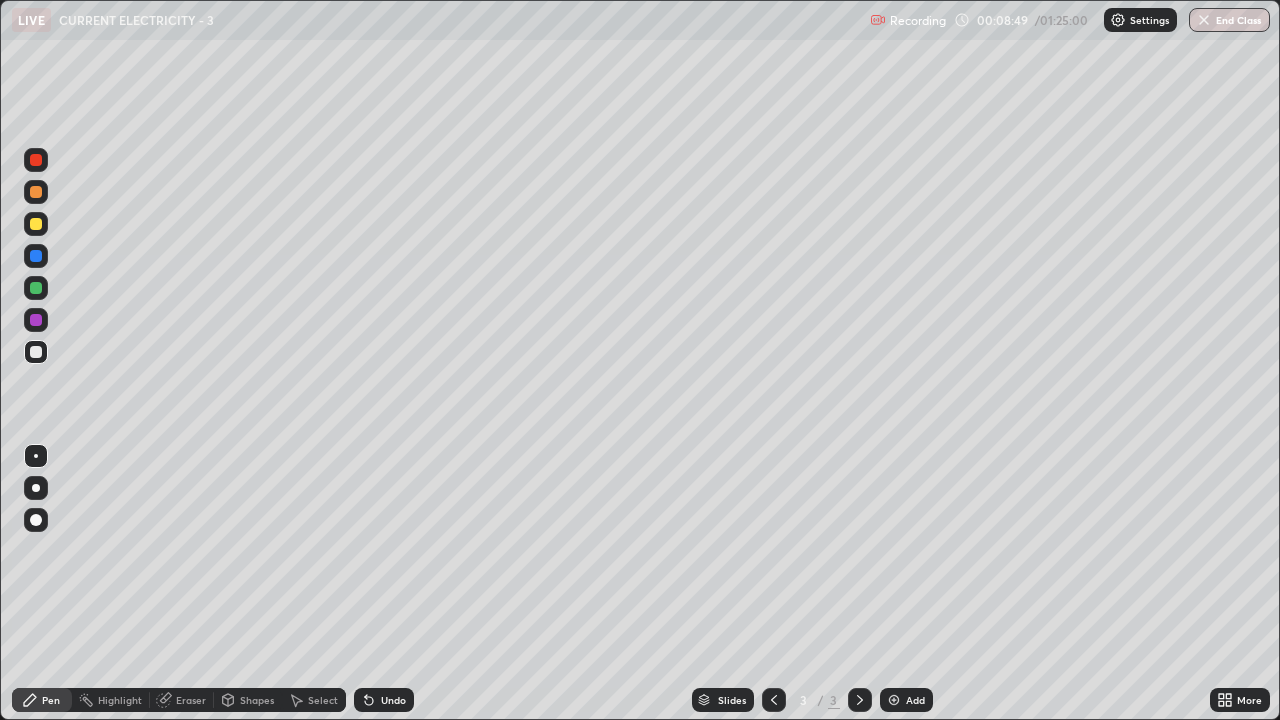 click on "Undo" at bounding box center [393, 700] 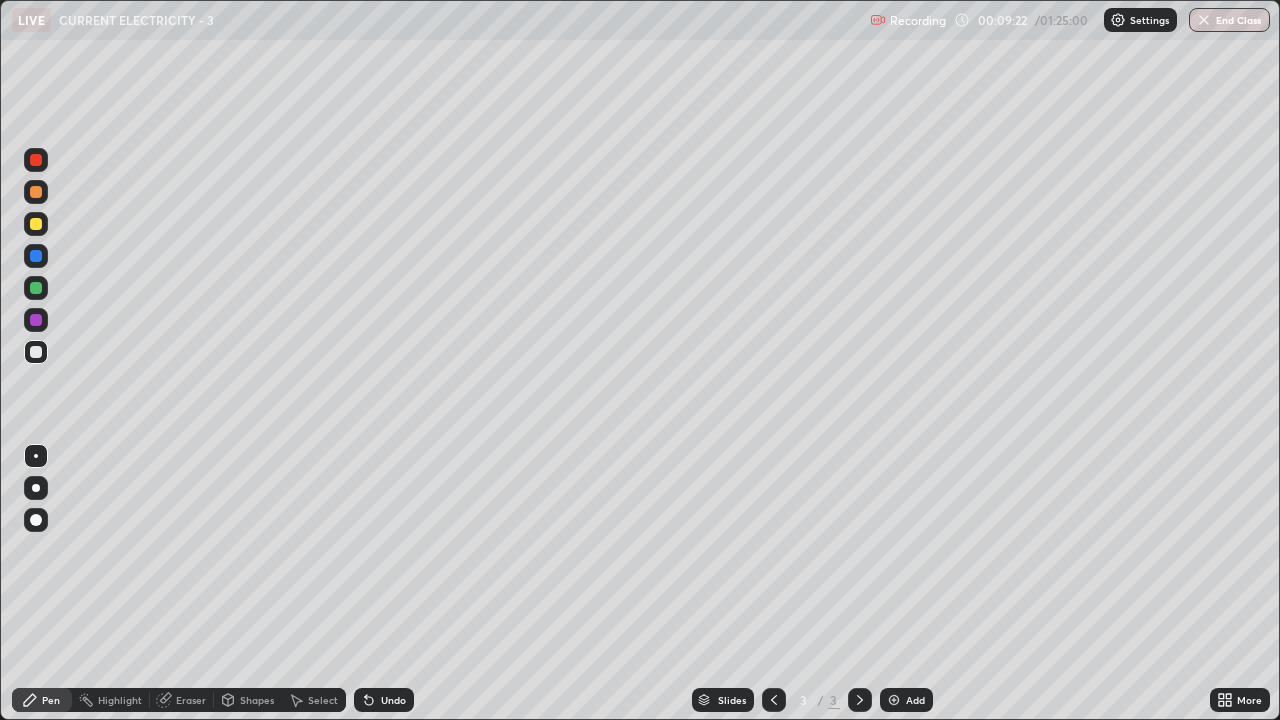 click at bounding box center [894, 700] 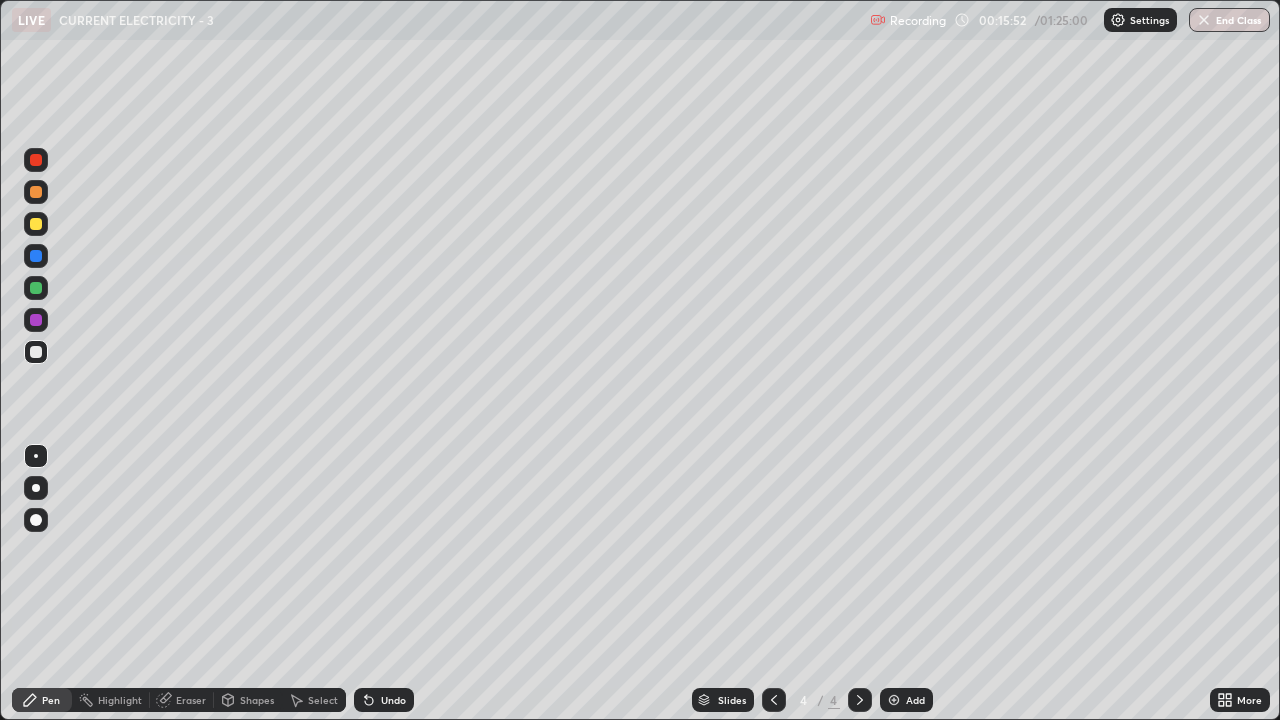 click on "Add" at bounding box center [906, 700] 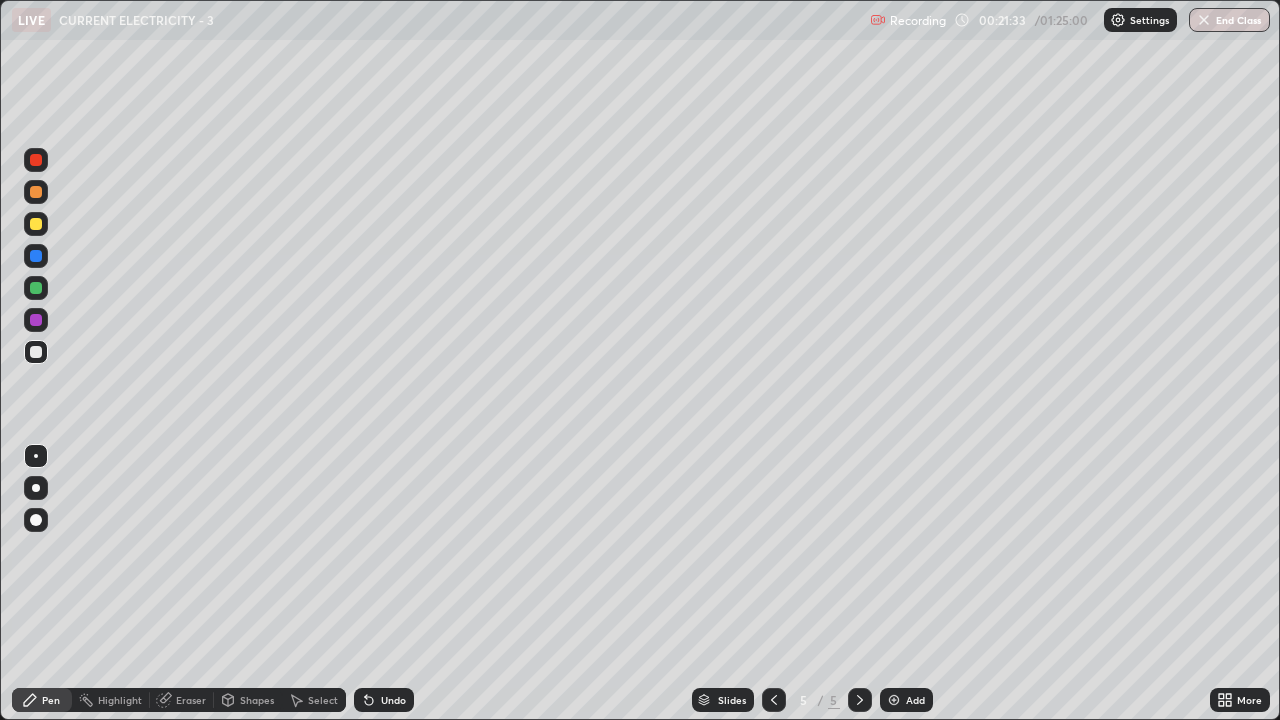click on "Undo" at bounding box center [384, 700] 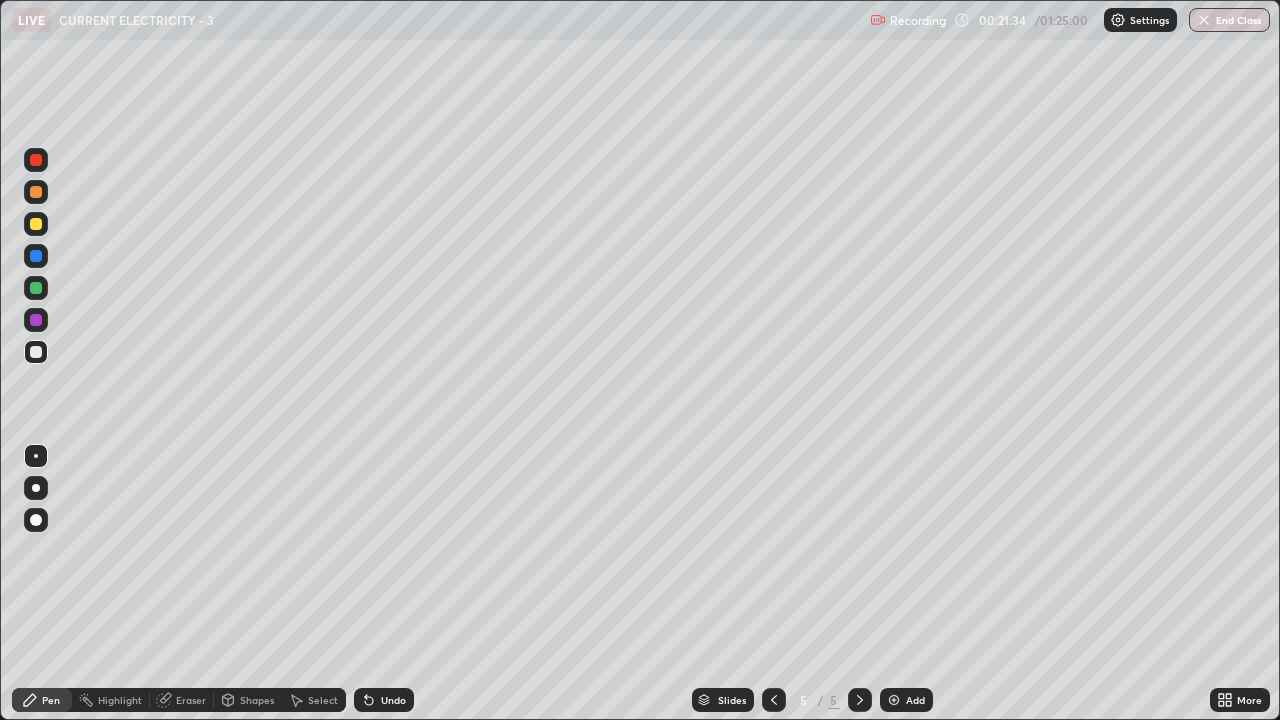 click 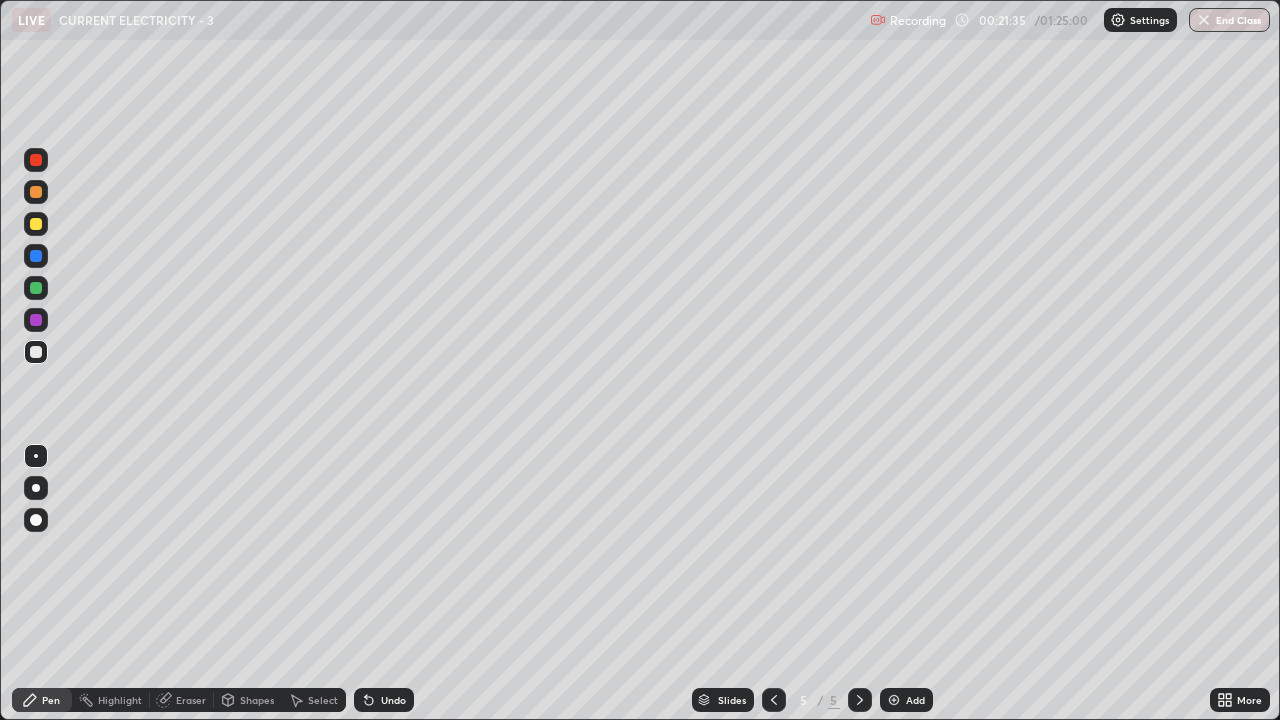 click on "Undo" at bounding box center [384, 700] 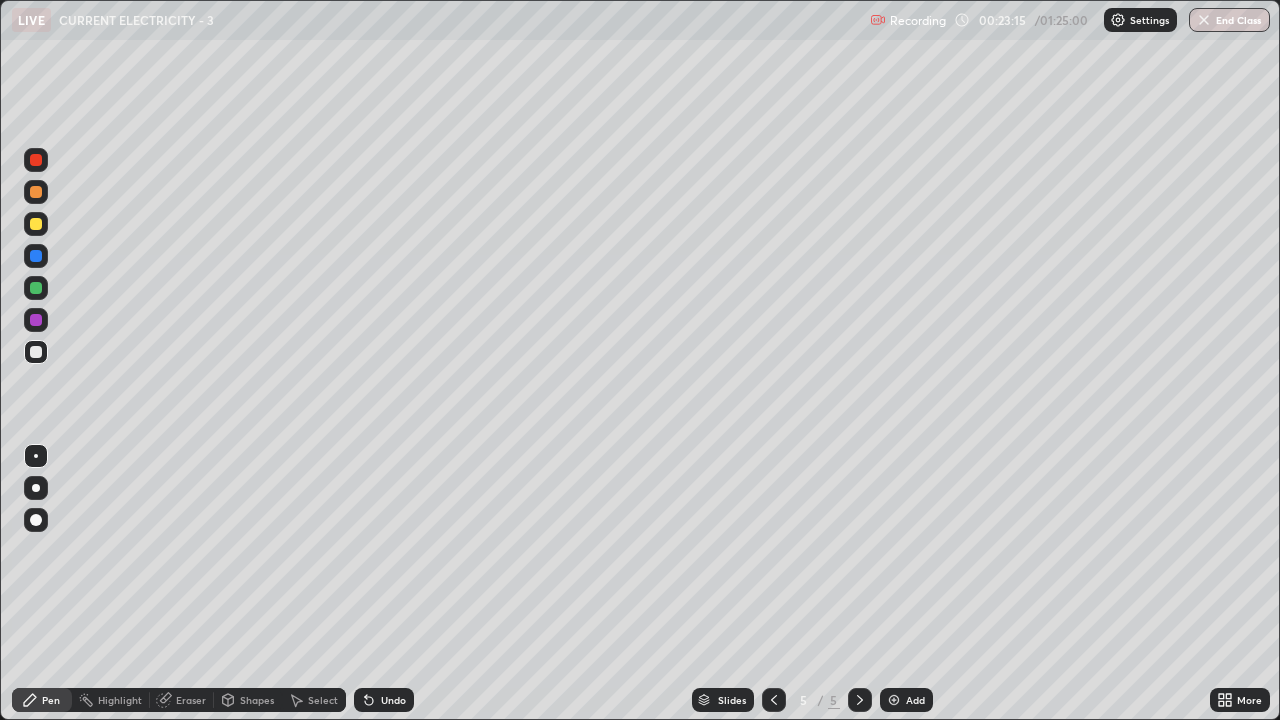 click on "Slides" at bounding box center (723, 700) 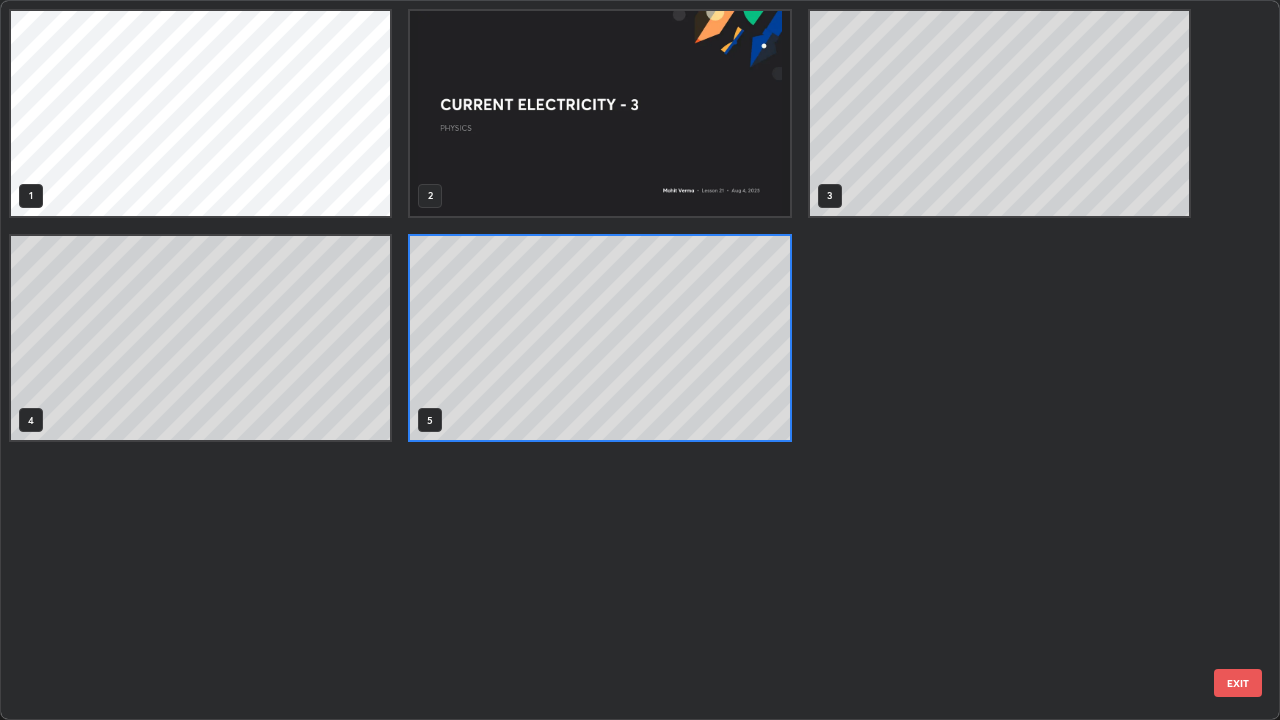 scroll, scrollTop: 7, scrollLeft: 11, axis: both 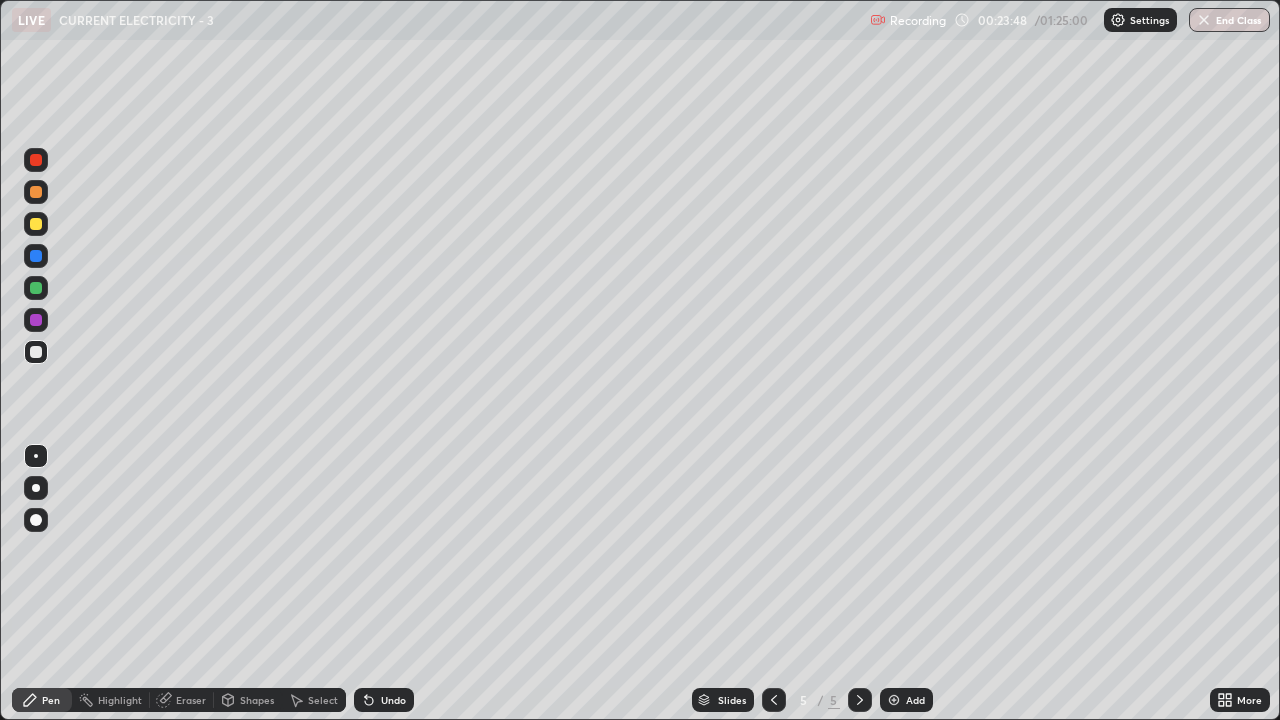 click on "Eraser" at bounding box center [191, 700] 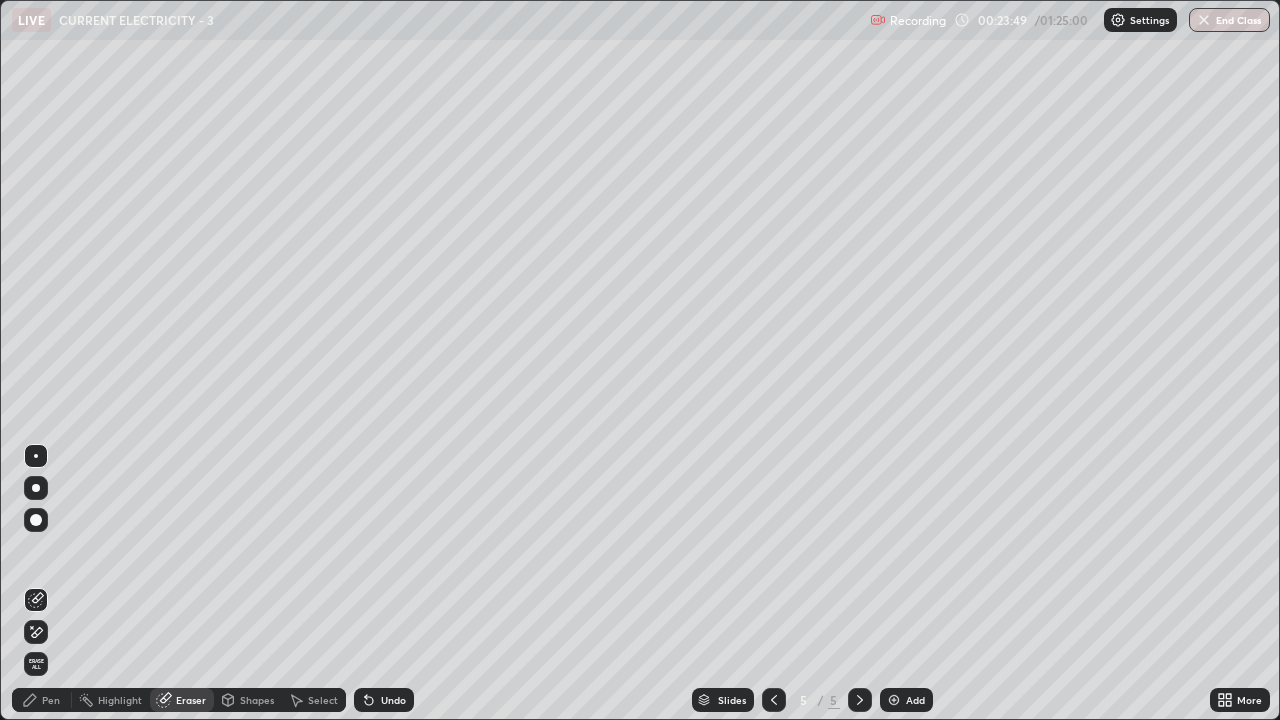 click on "Erase all" at bounding box center [36, 664] 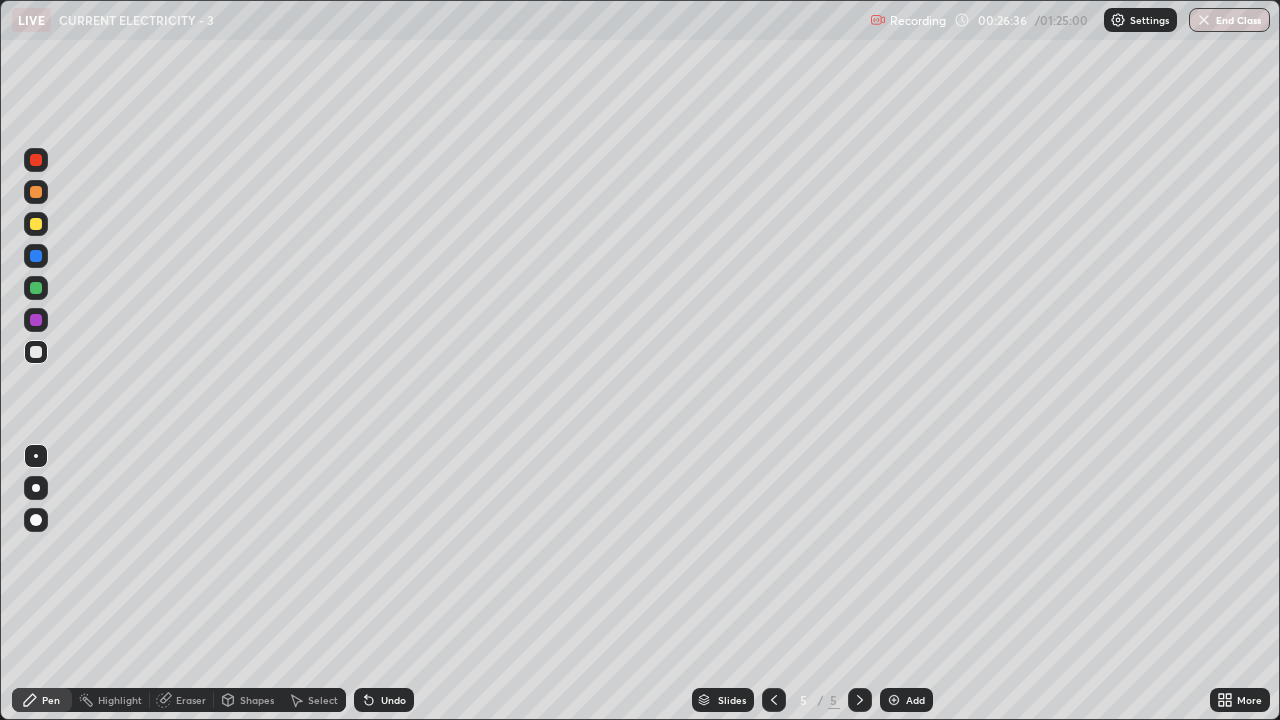 click on "Undo" at bounding box center [384, 700] 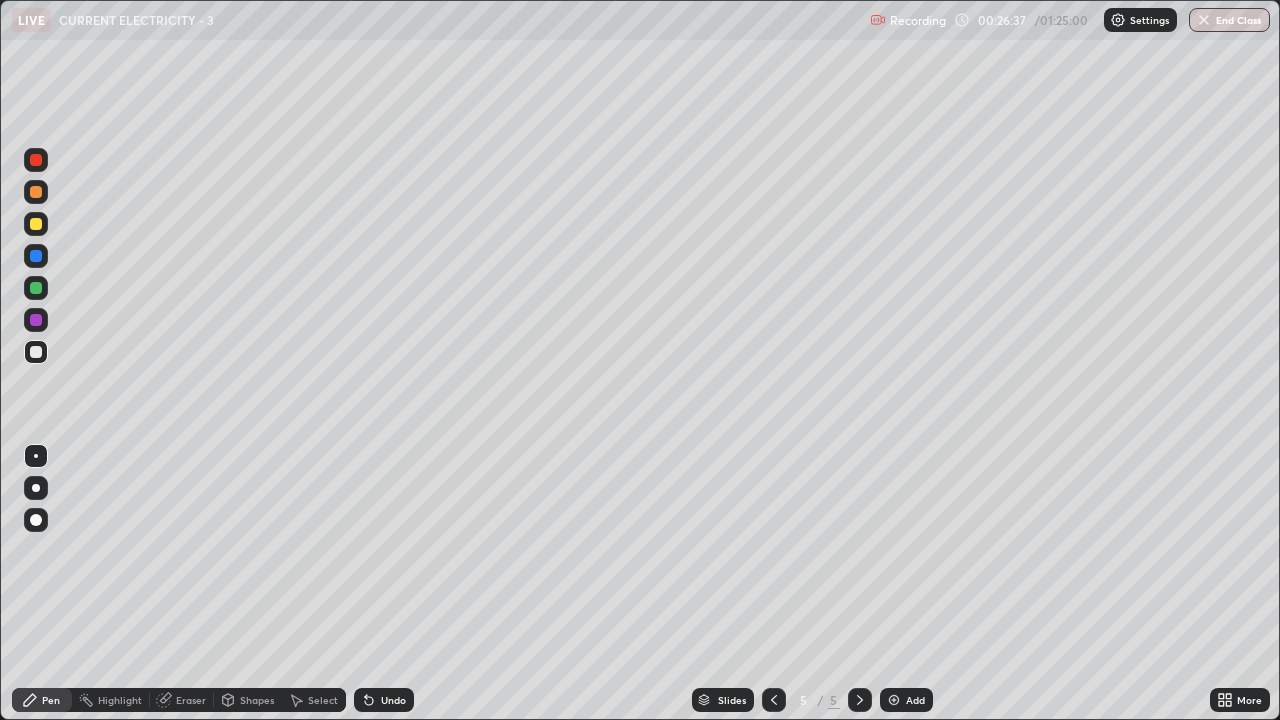 click on "Undo" at bounding box center [393, 700] 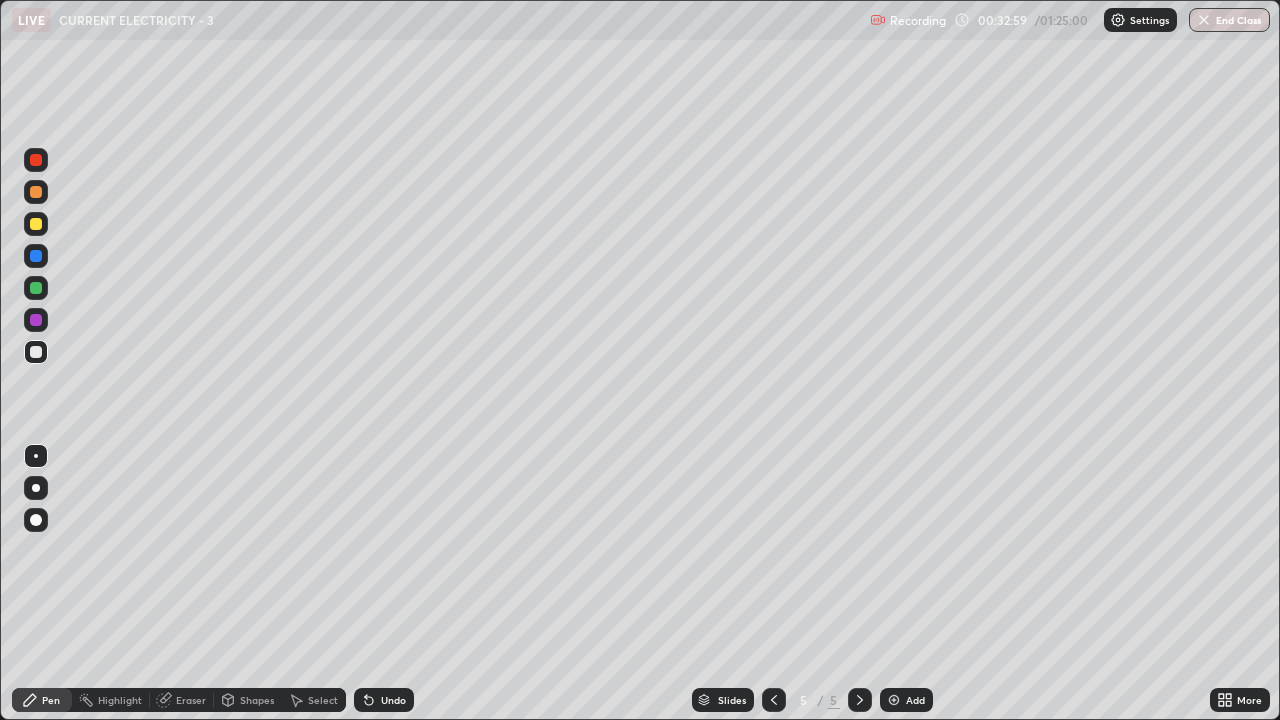 click on "Add" at bounding box center [906, 700] 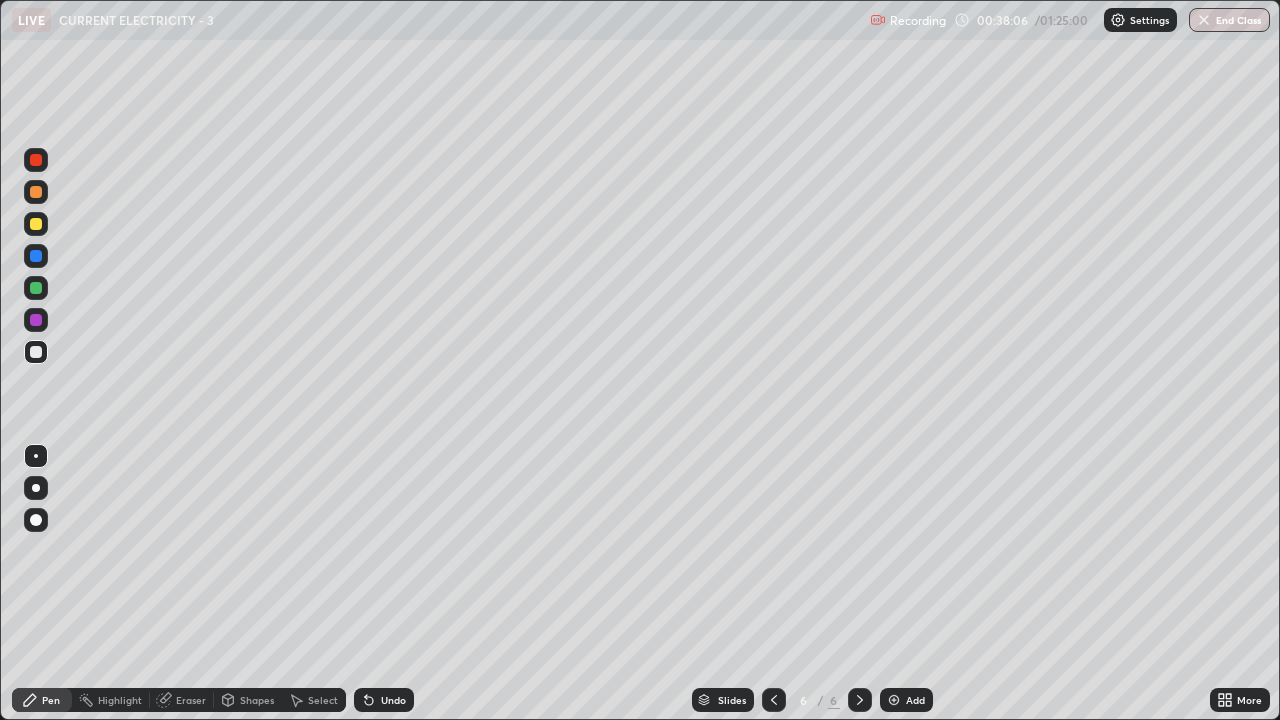 click at bounding box center (36, 224) 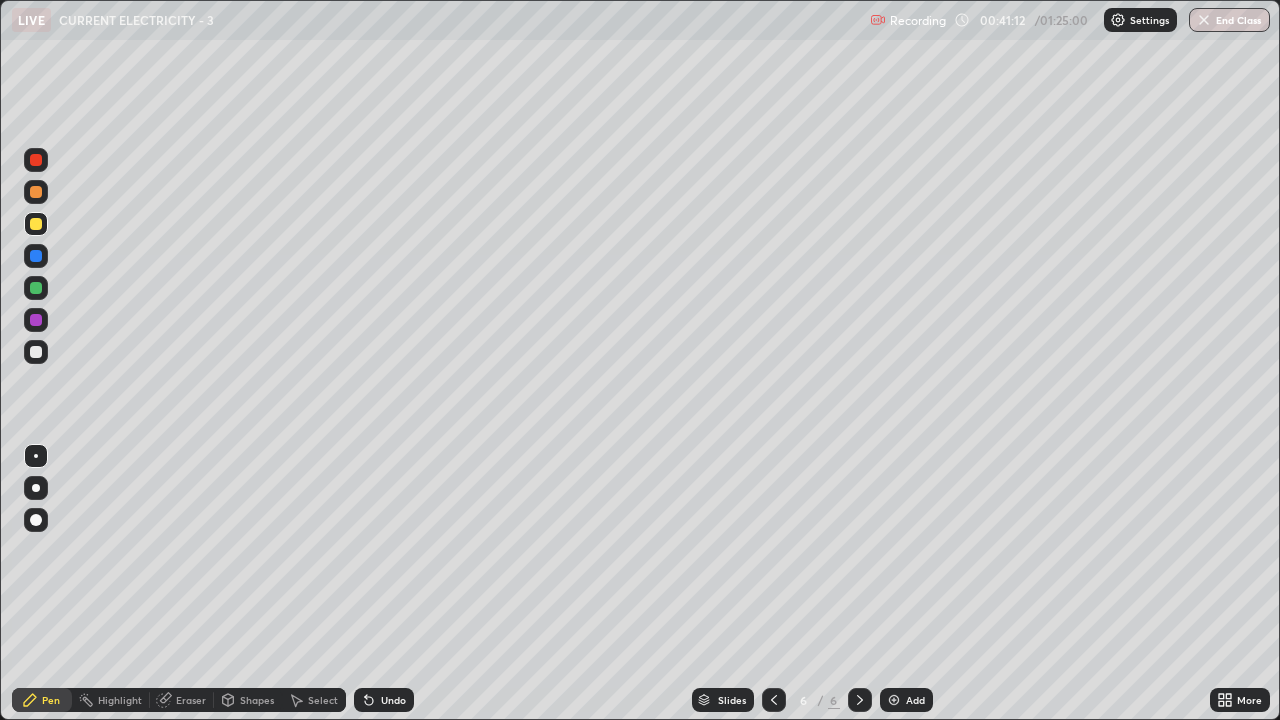 click on "Undo" at bounding box center [393, 700] 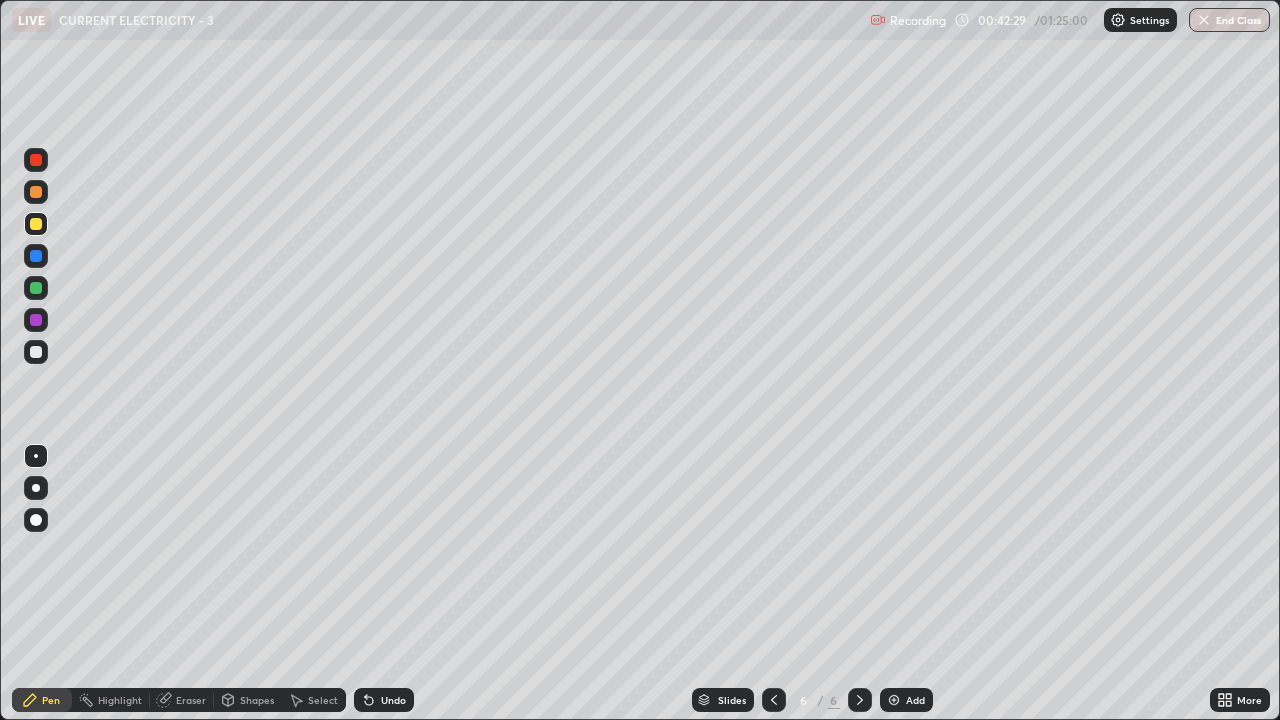 click on "Slides 6 / 6 Add" at bounding box center [812, 700] 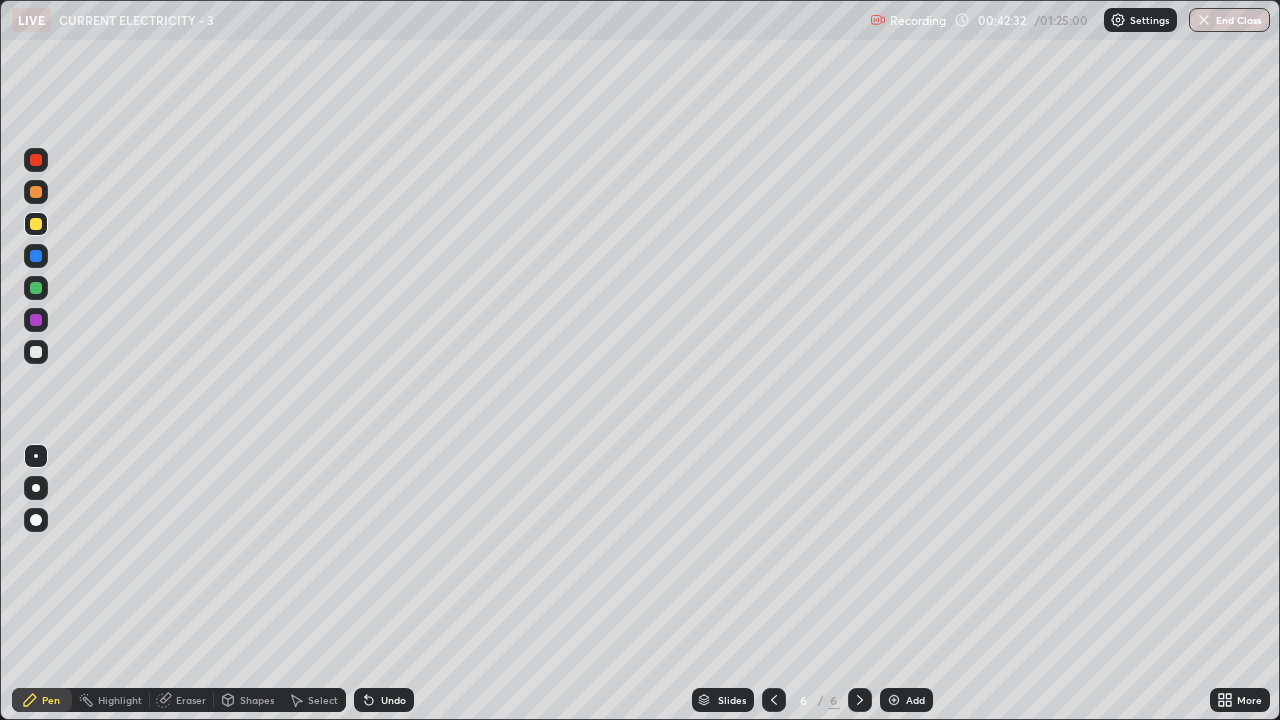 click on "Eraser" at bounding box center [191, 700] 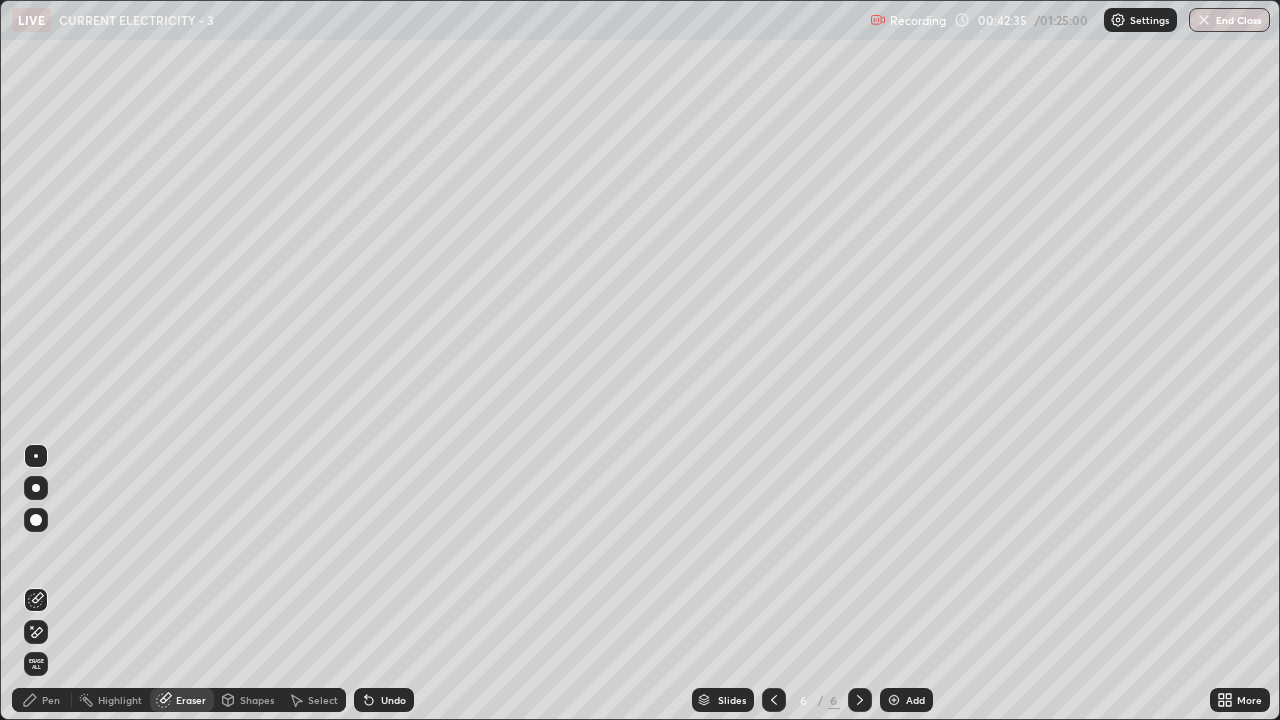 click on "Pen" at bounding box center (42, 700) 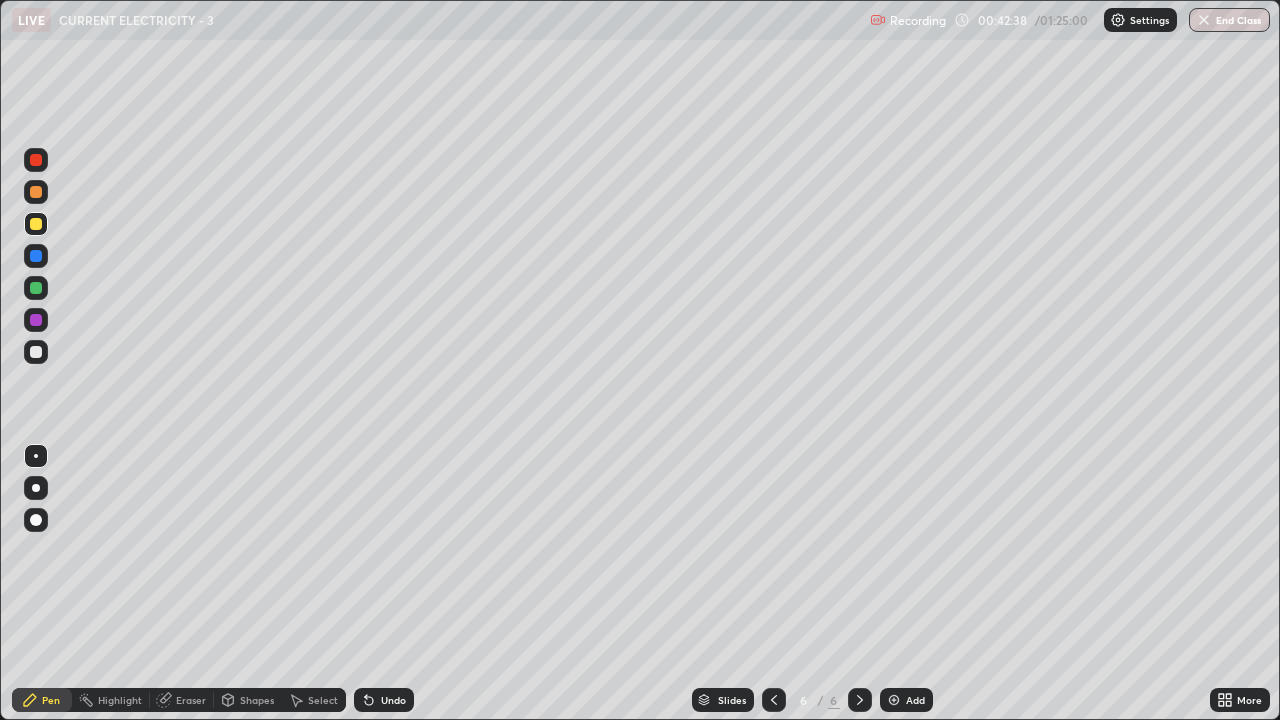 click on "Eraser" at bounding box center (182, 700) 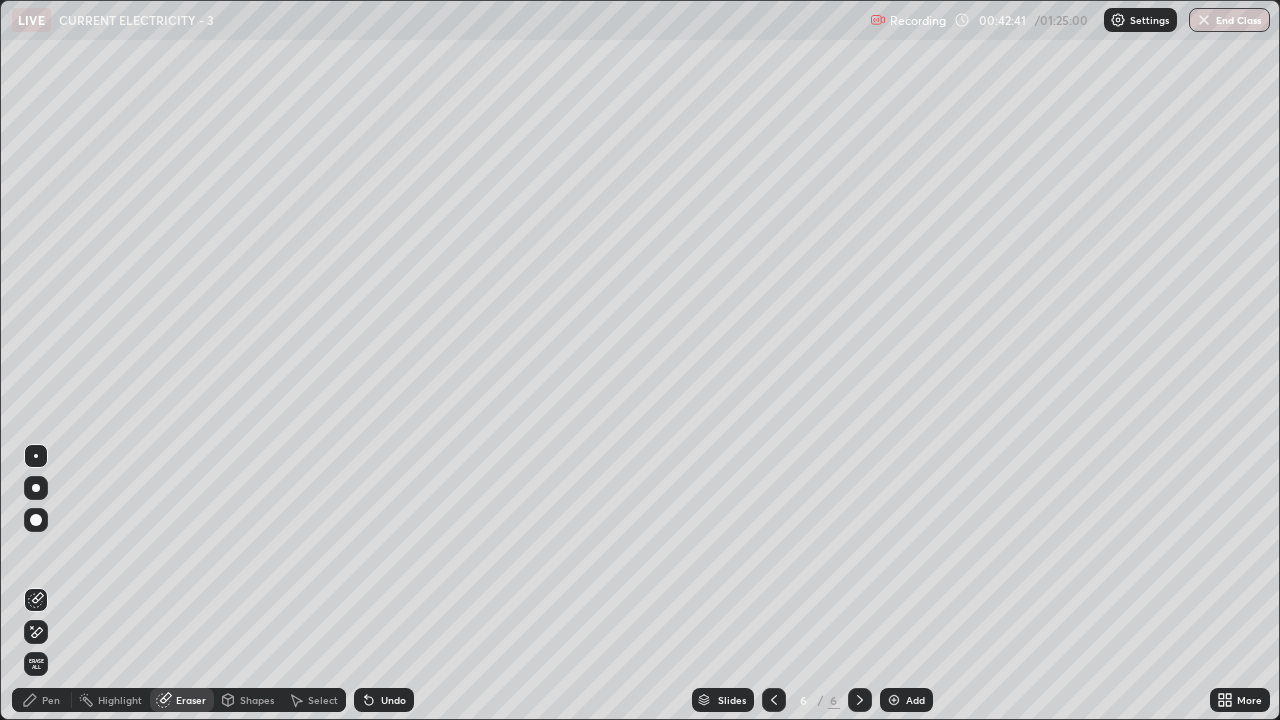 click 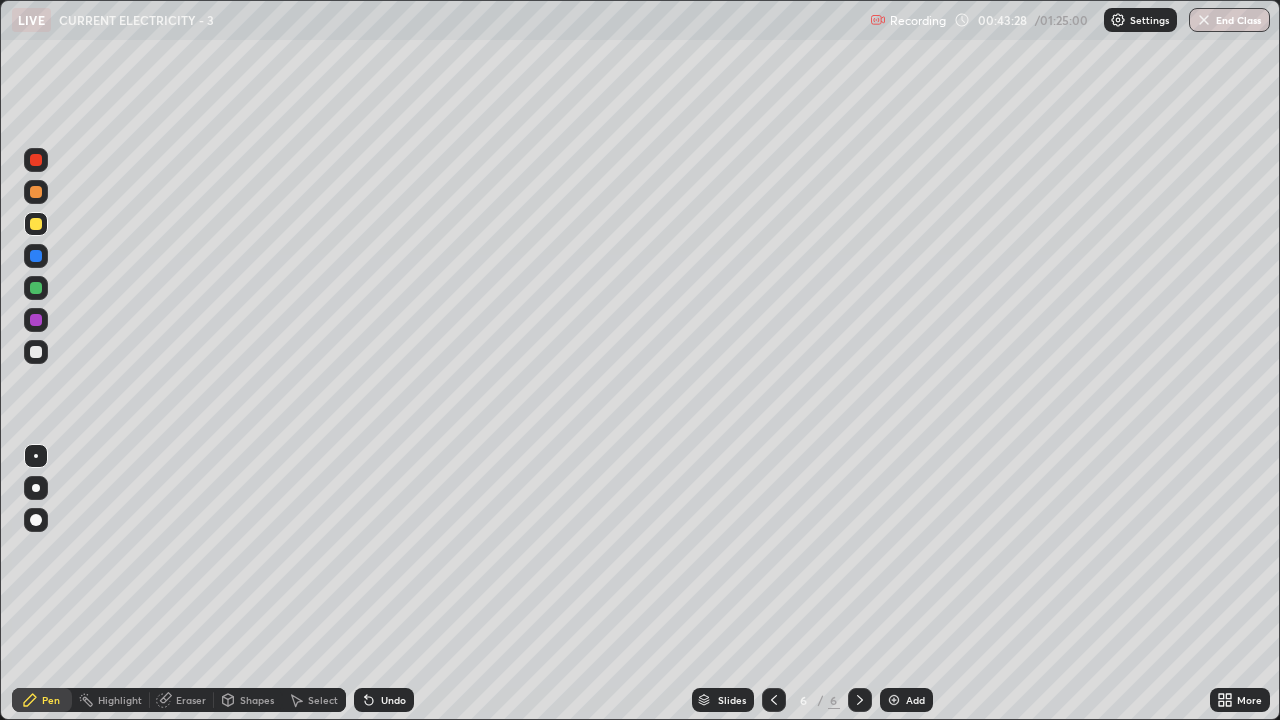click on "Slides 6 / 6 Add" at bounding box center (812, 700) 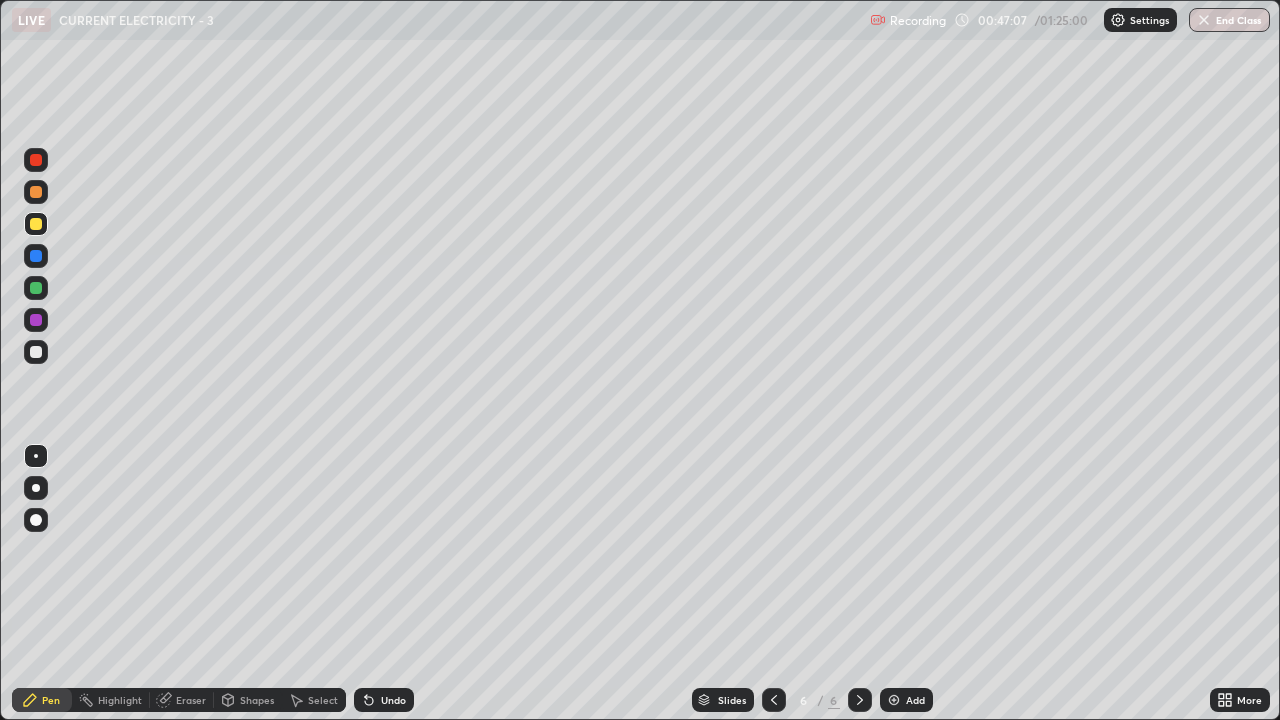 click at bounding box center (36, 352) 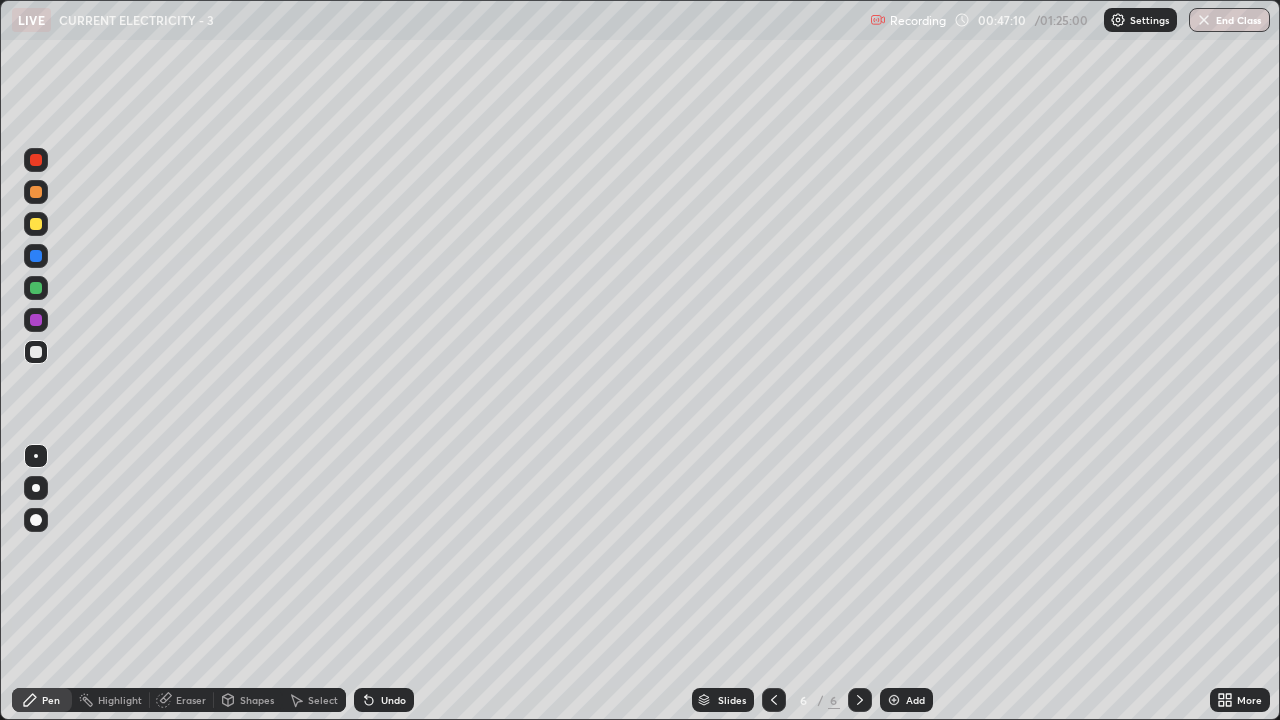 click at bounding box center [36, 256] 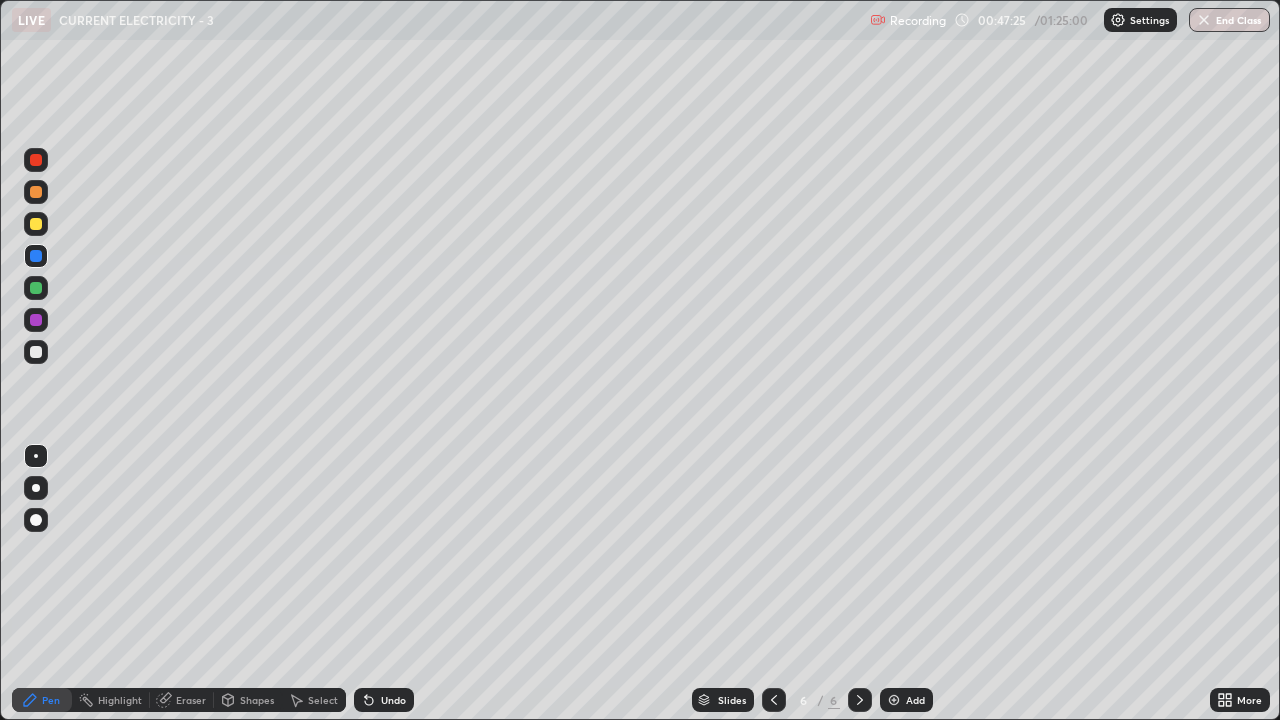 click at bounding box center (36, 352) 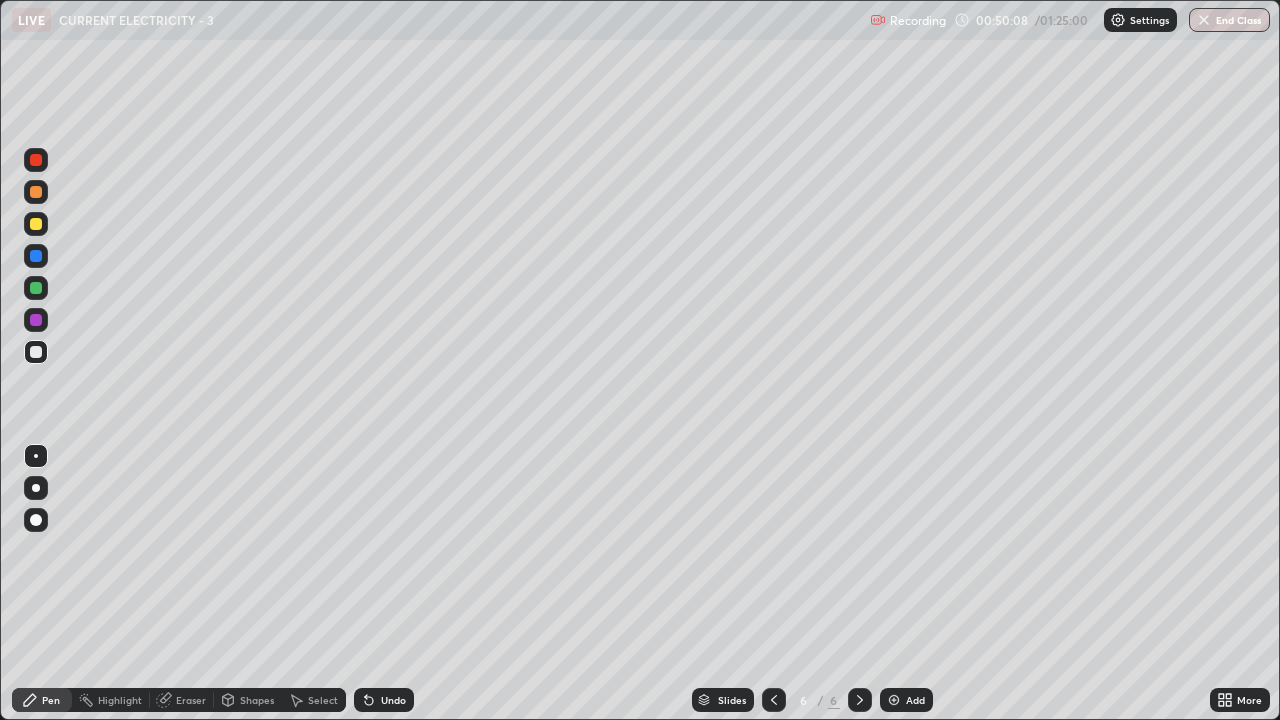click on "Add" at bounding box center (906, 700) 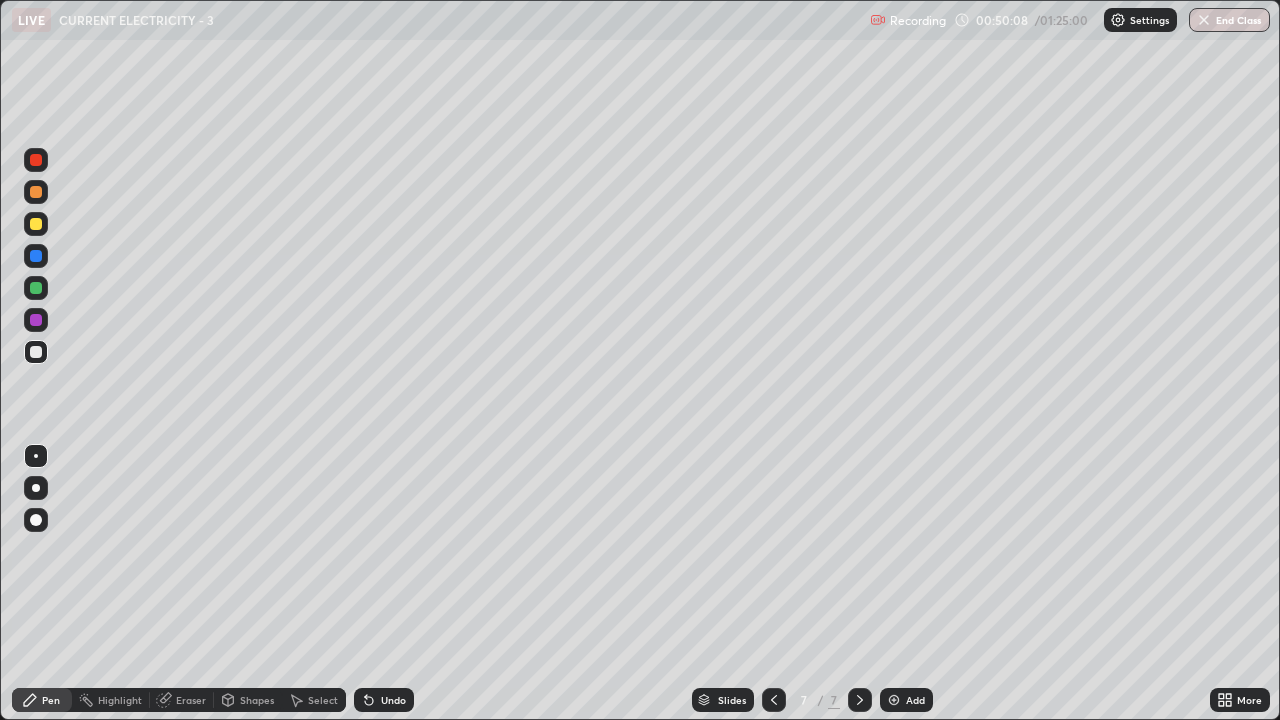 click on "Add" at bounding box center (906, 700) 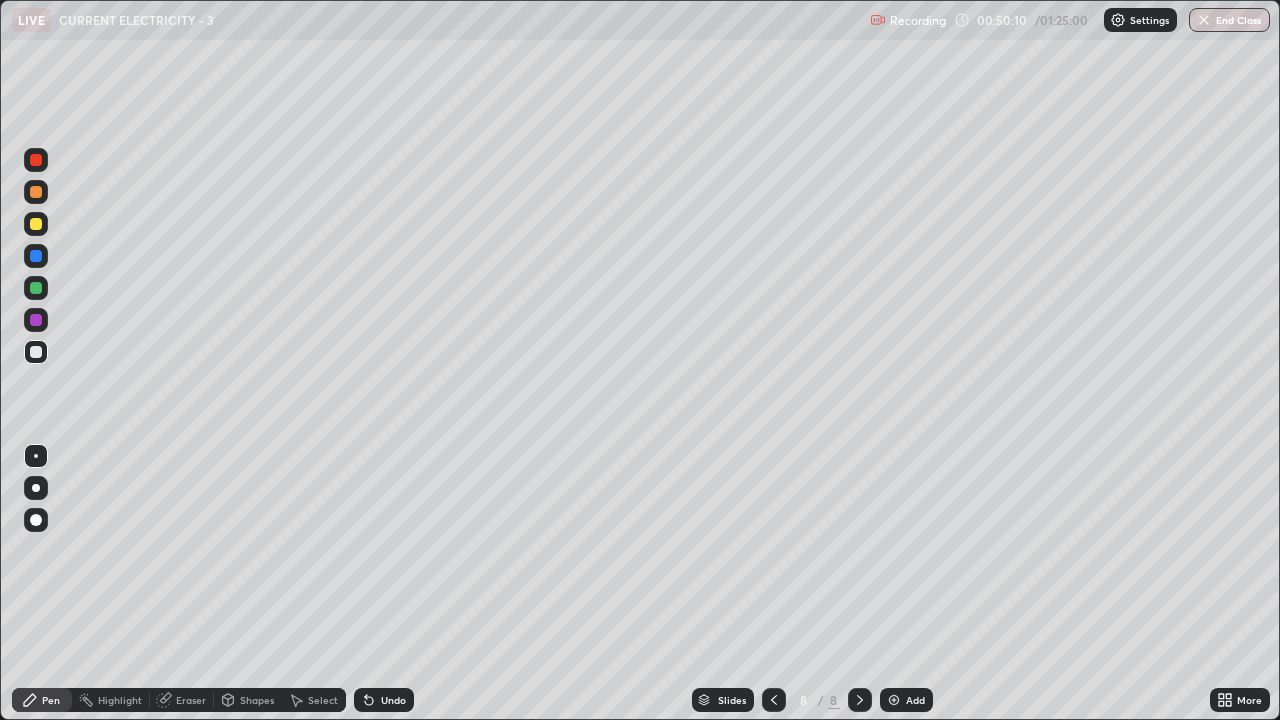 click at bounding box center (774, 700) 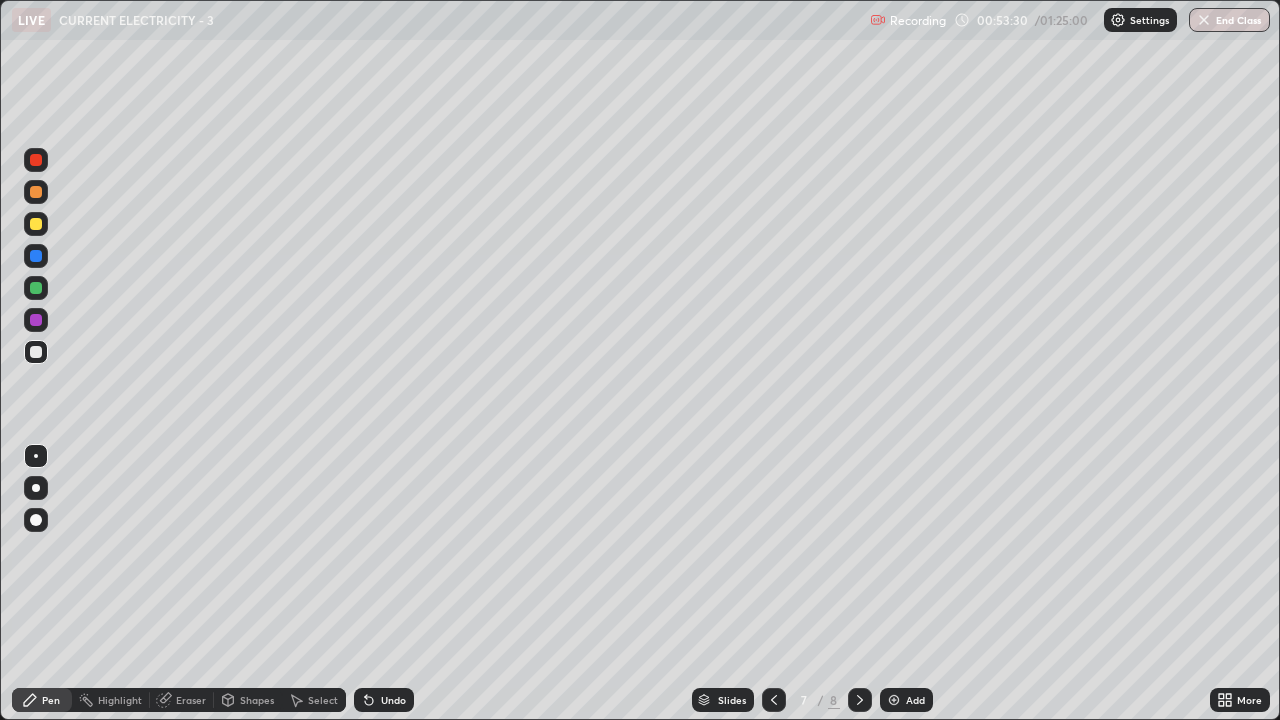 click on "Add" at bounding box center [915, 700] 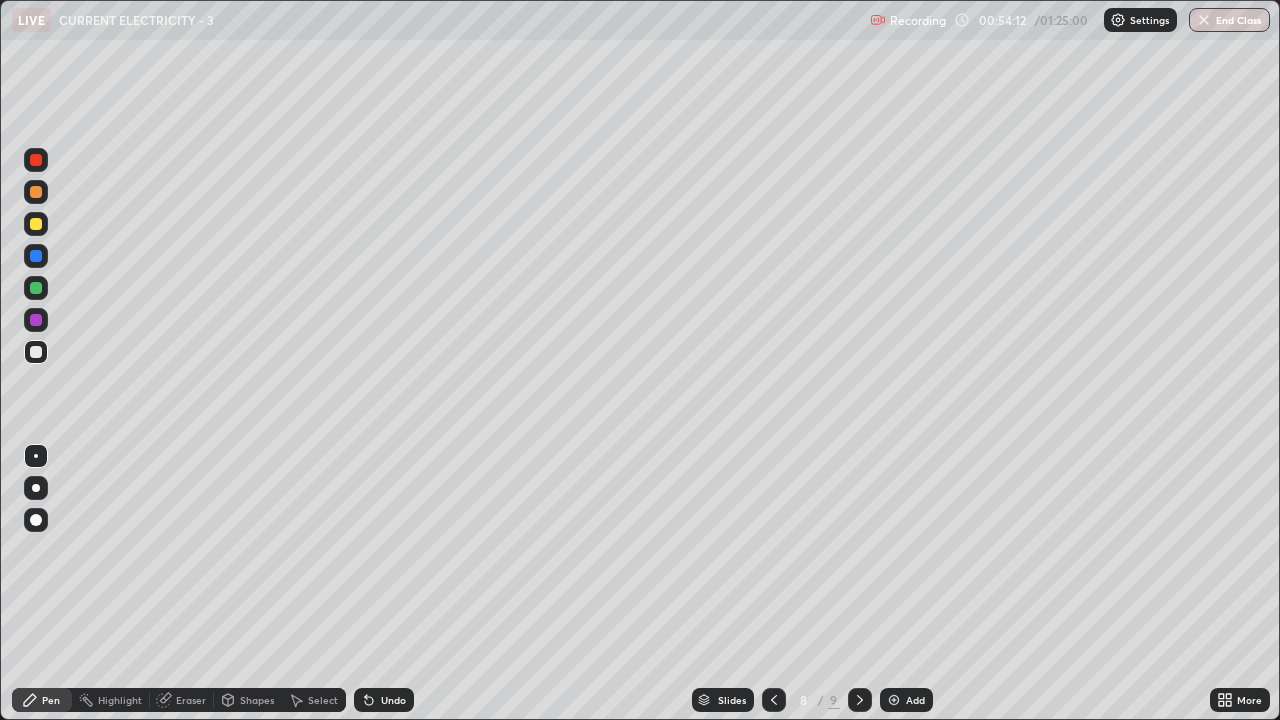 click on "Undo" at bounding box center [384, 700] 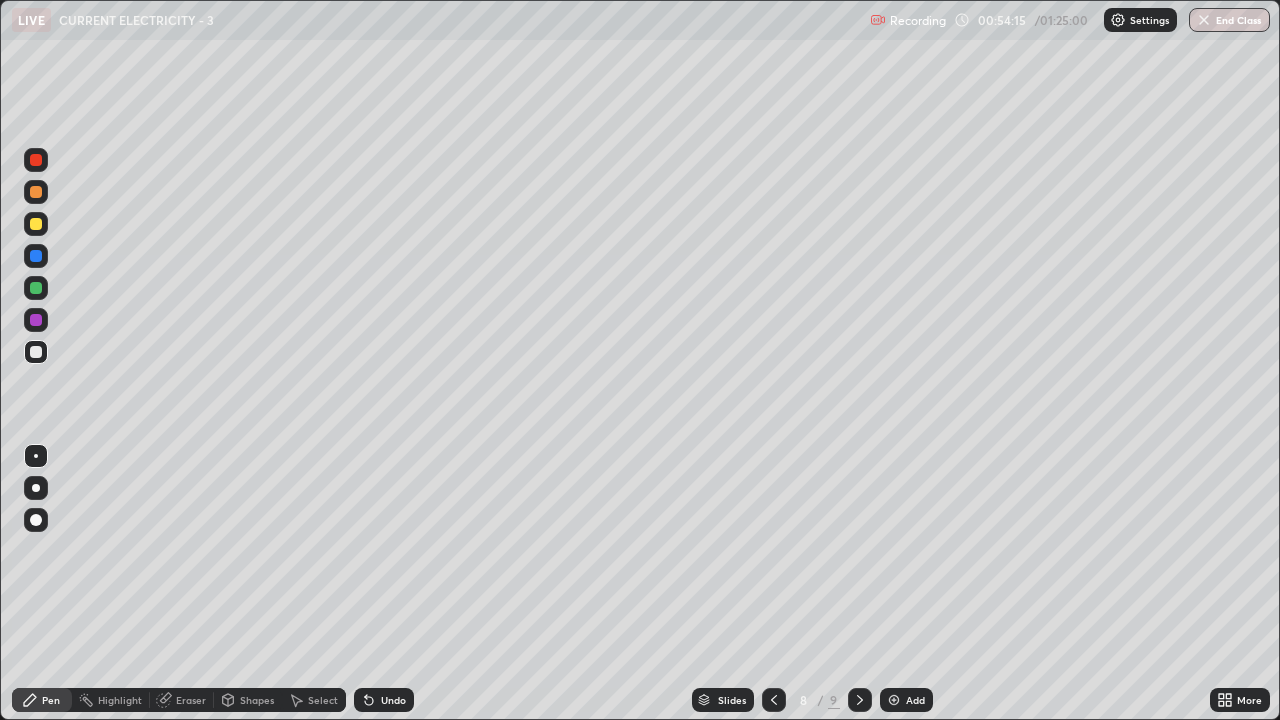 click on "Undo" at bounding box center [393, 700] 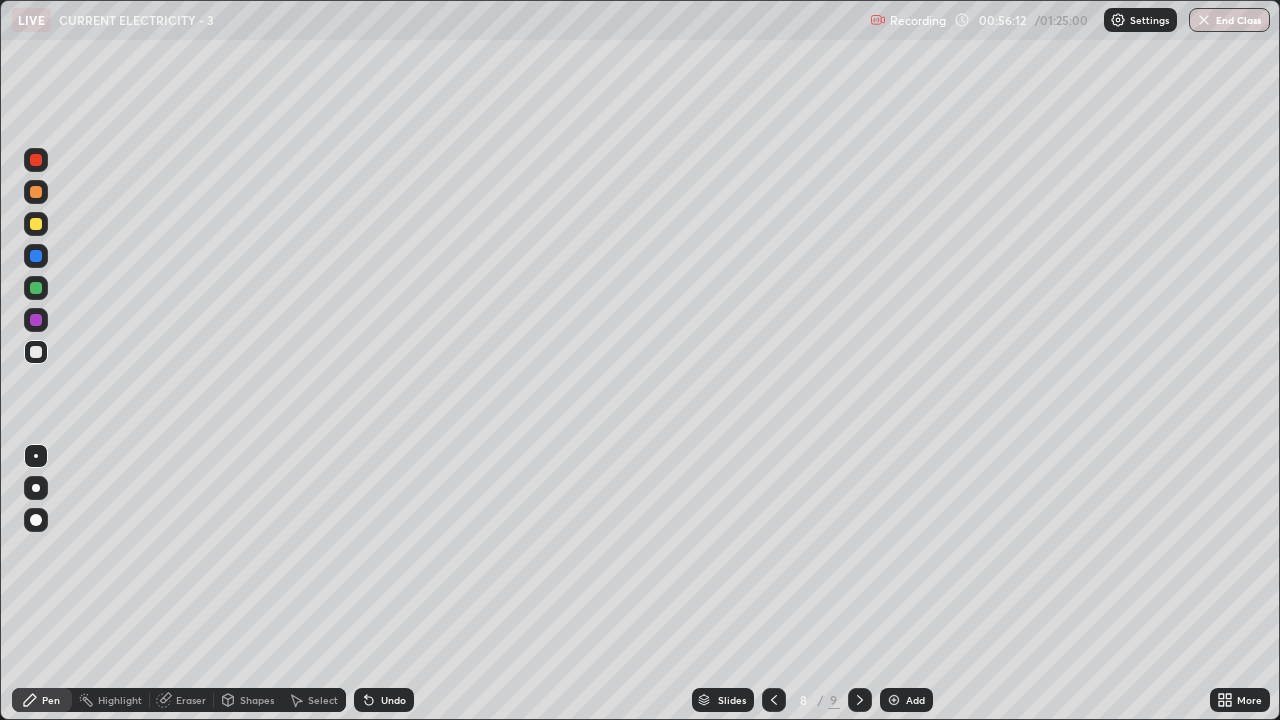 click on "Undo" at bounding box center [393, 700] 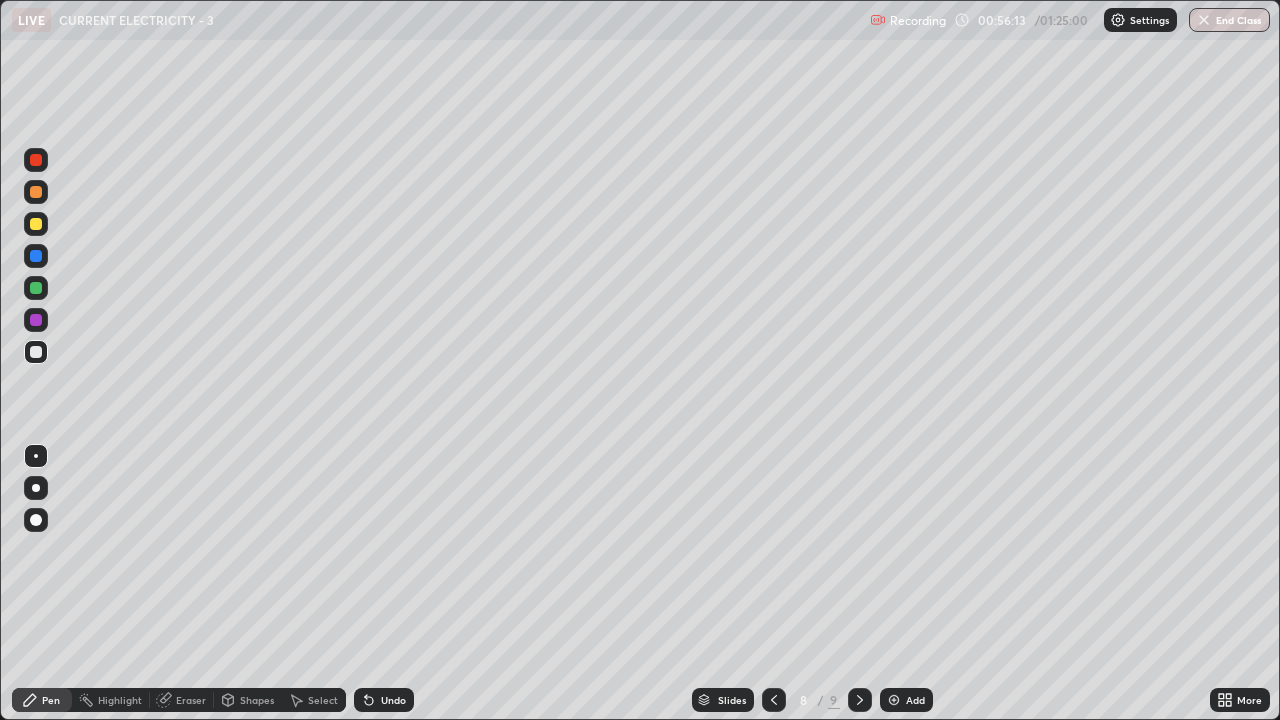 click 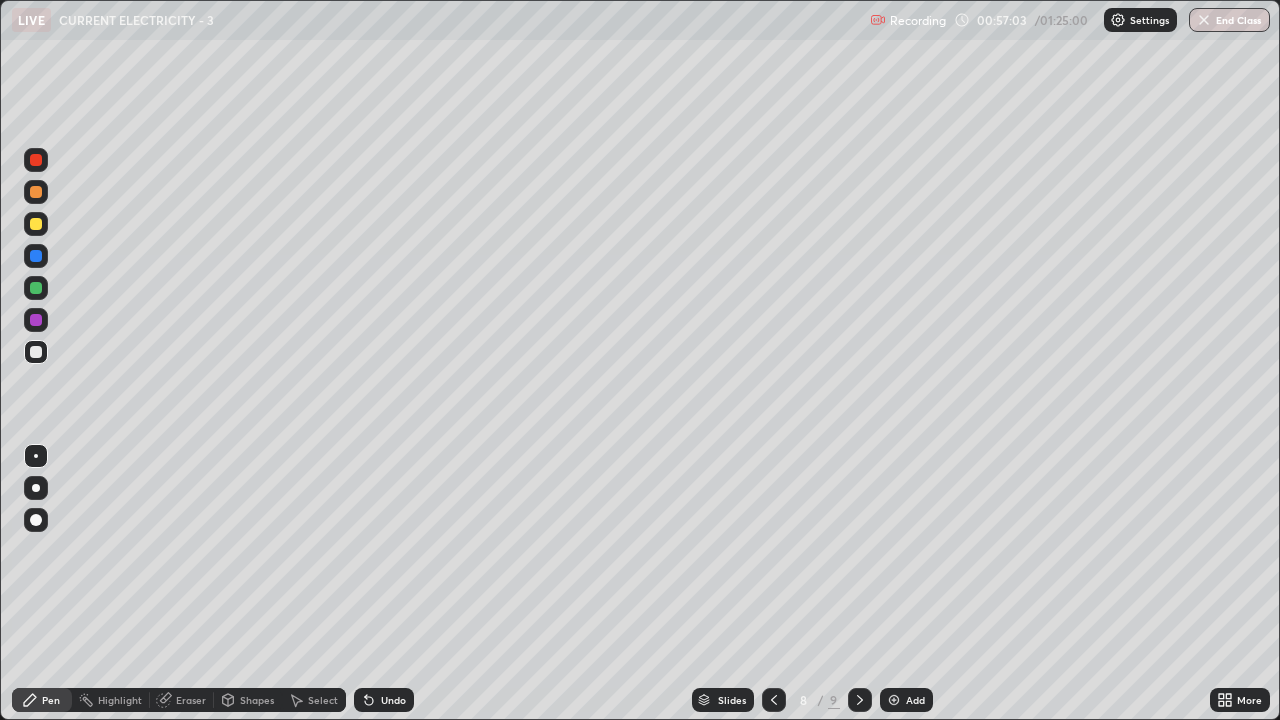 click on "Eraser" at bounding box center (191, 700) 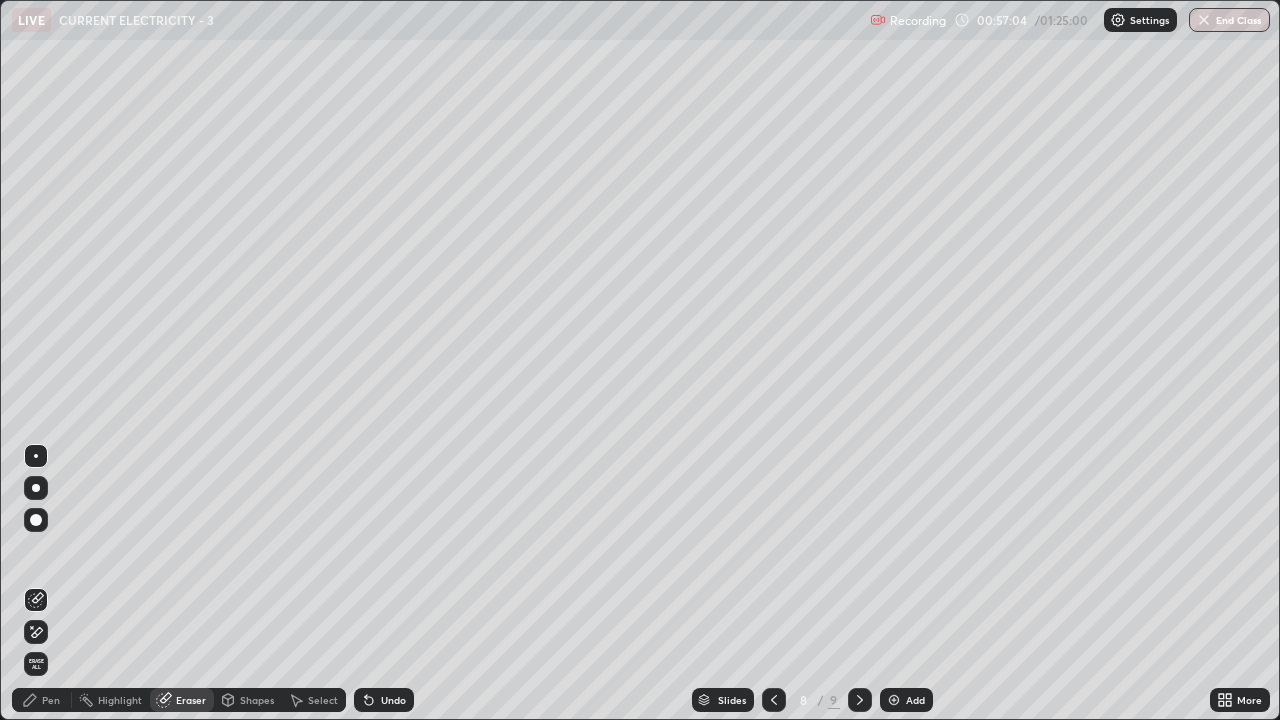 click 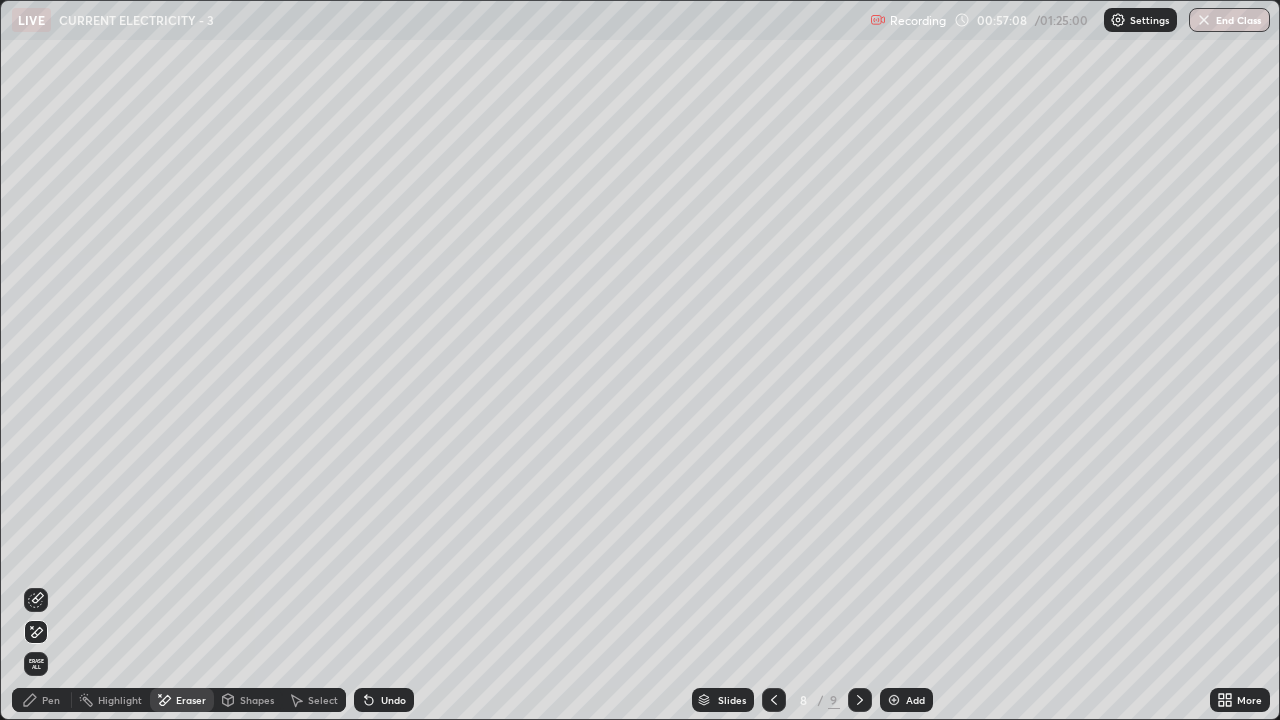 click on "Pen" at bounding box center (51, 700) 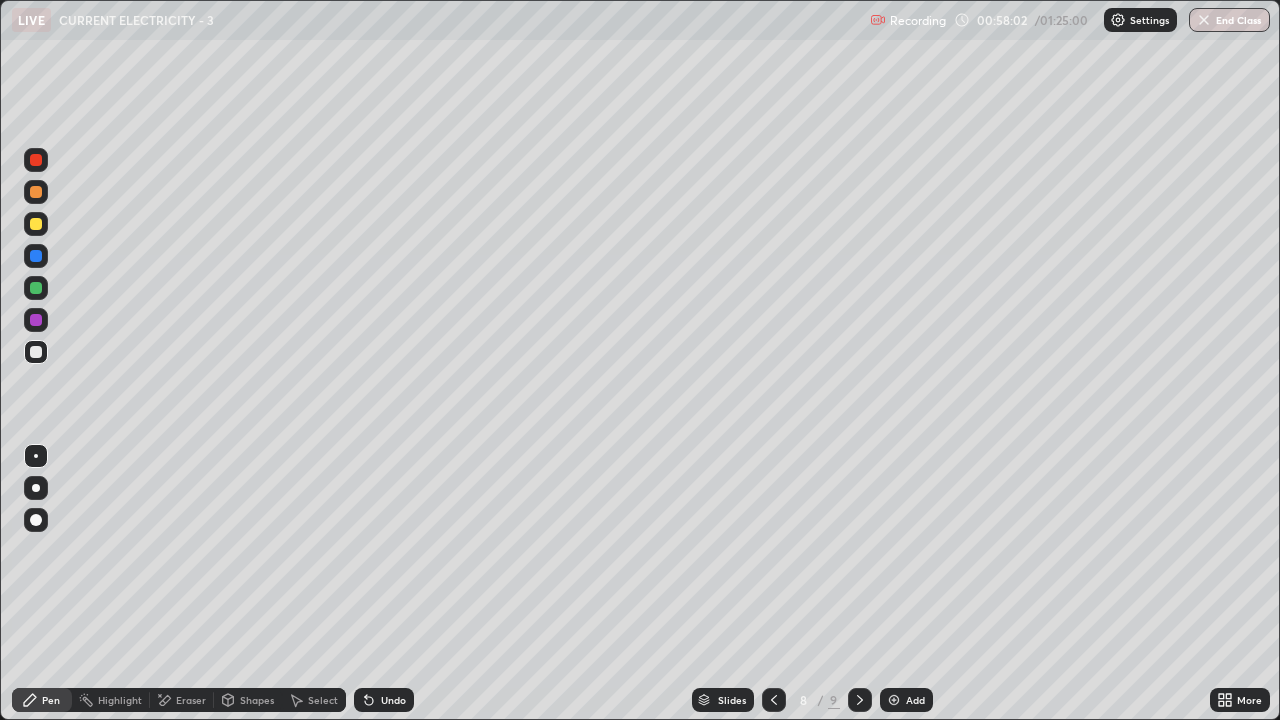 click 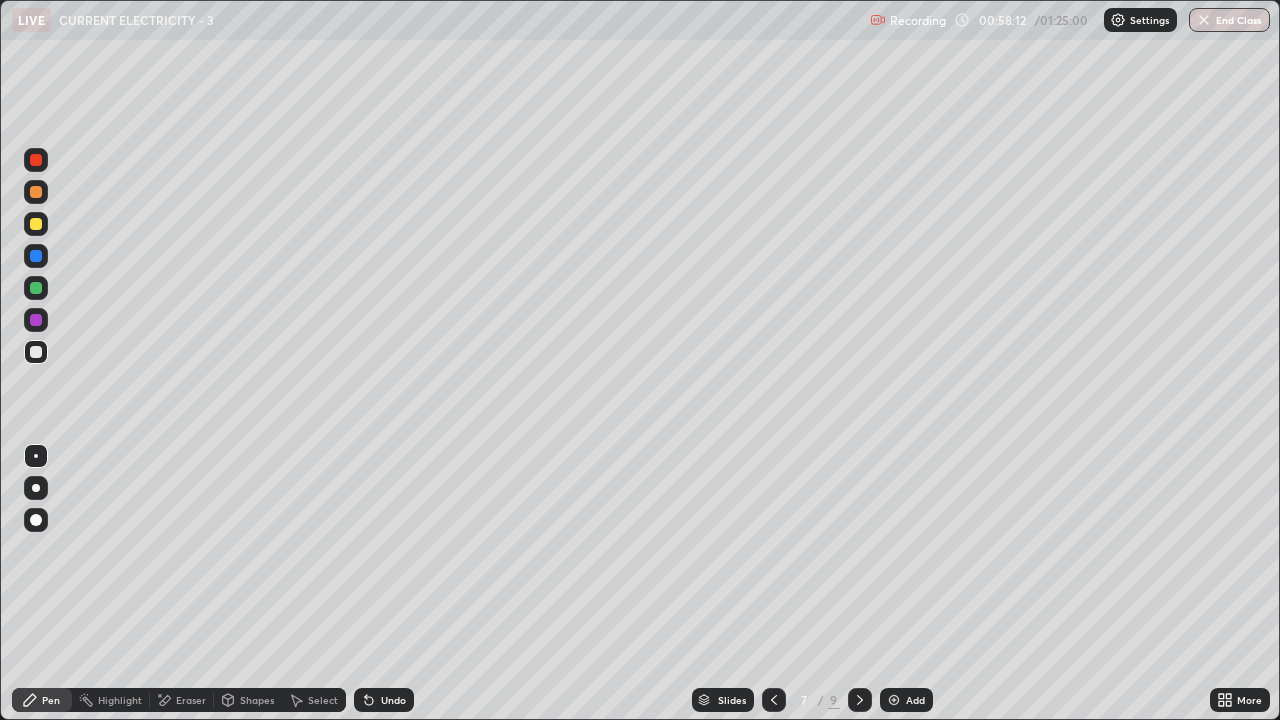 click at bounding box center (860, 700) 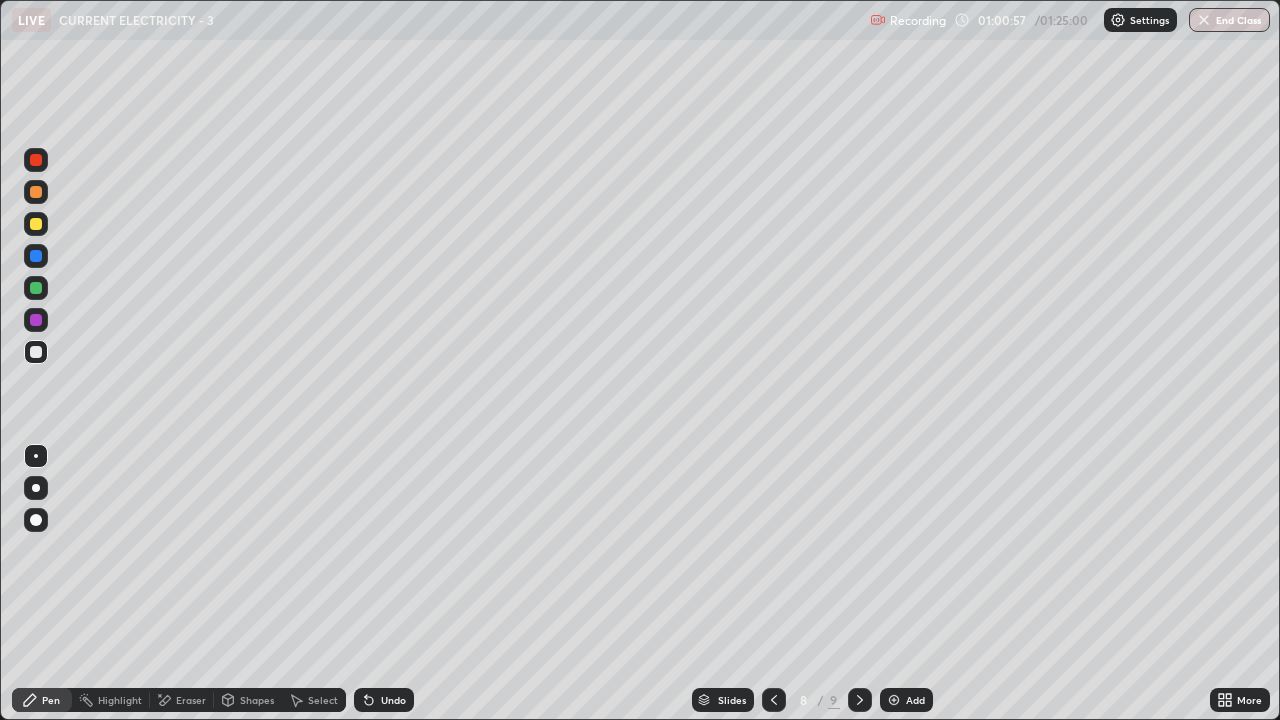 click on "Slides 8 / 9 Add" at bounding box center [812, 700] 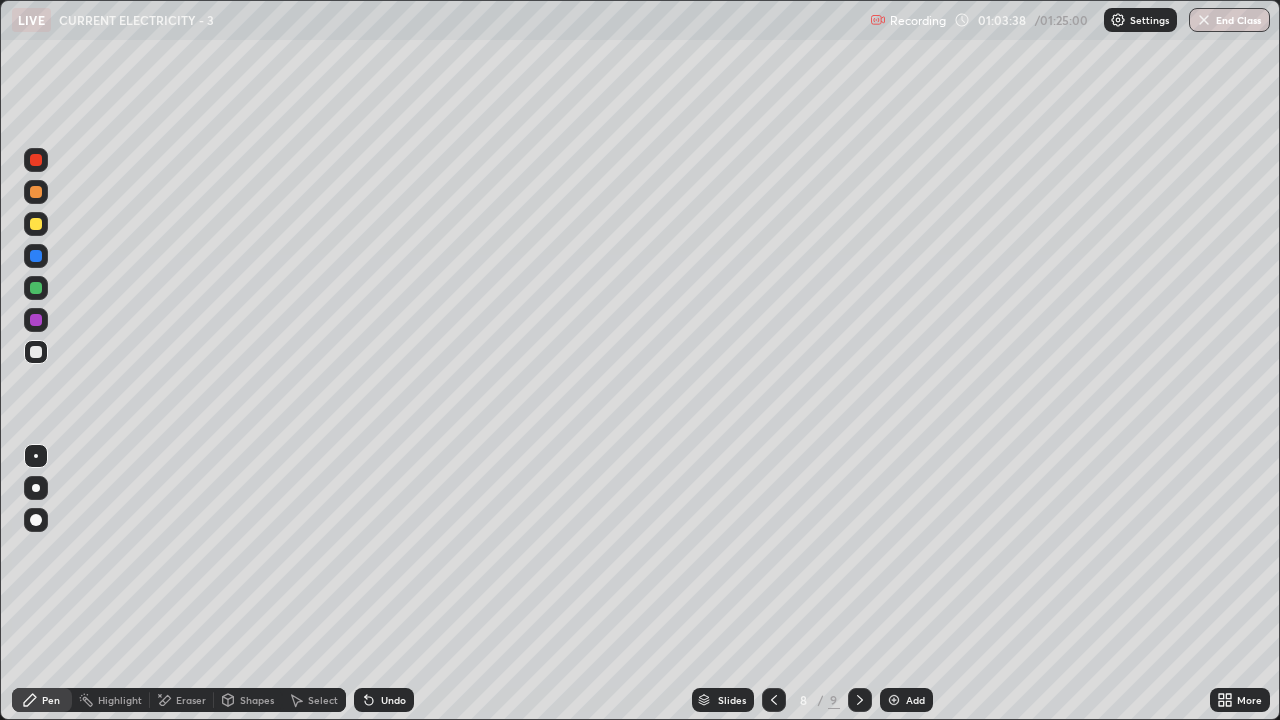 click at bounding box center [894, 700] 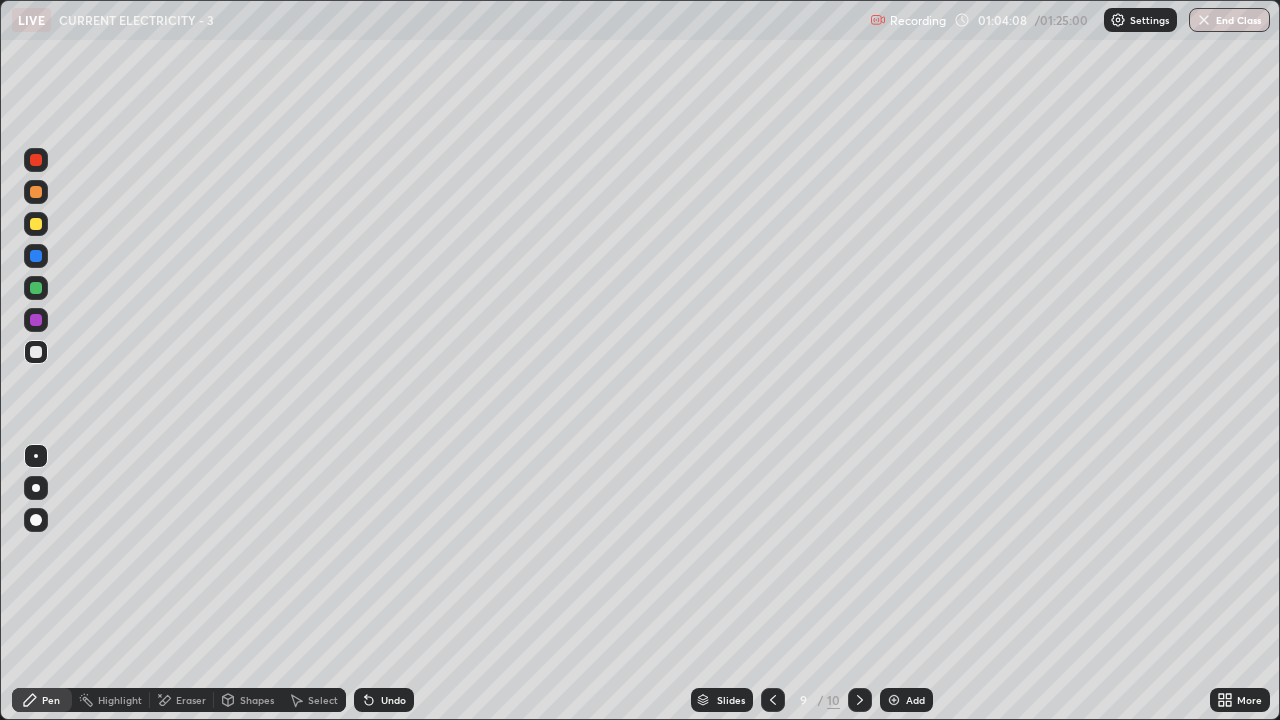 click on "Shapes" at bounding box center (248, 700) 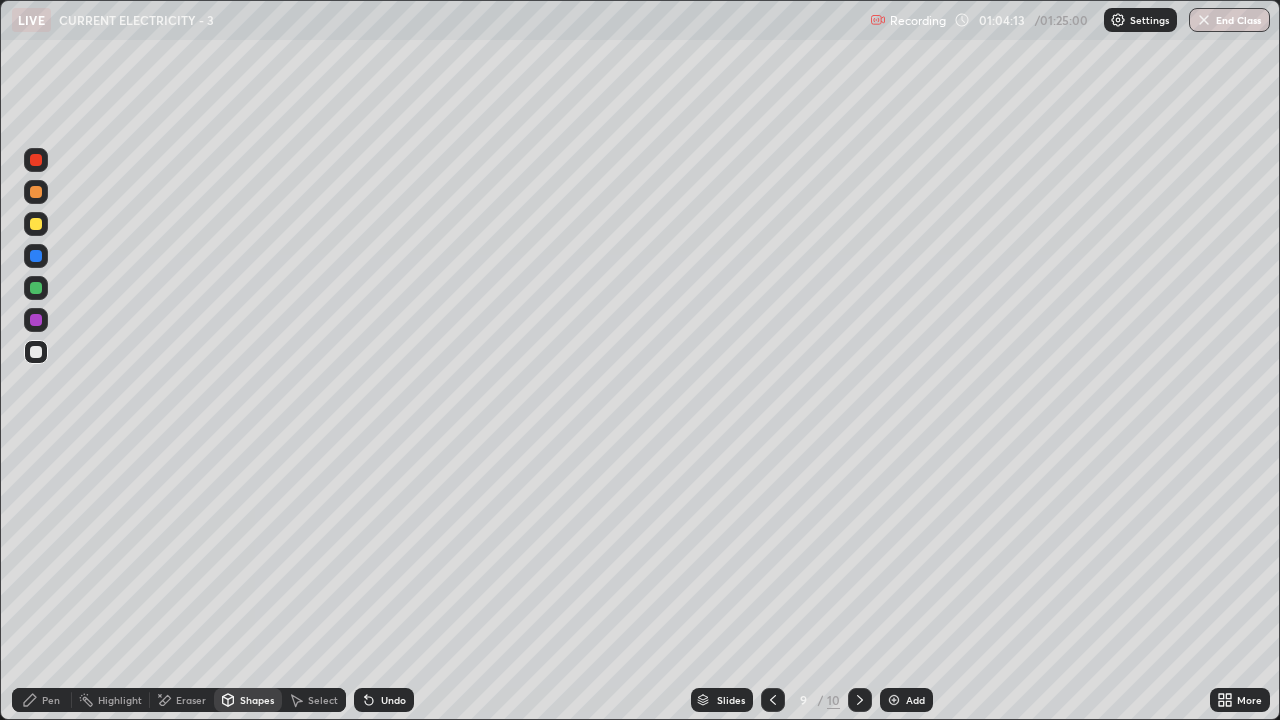 click on "Pen" at bounding box center (51, 700) 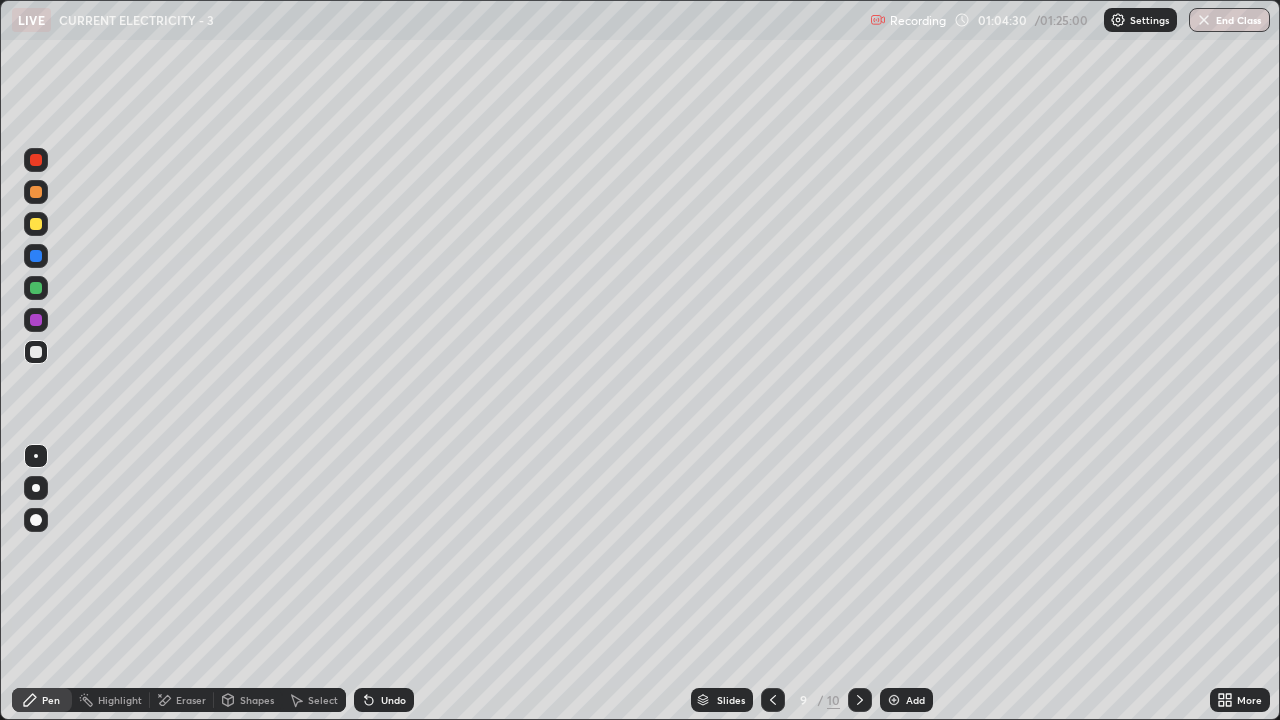 click on "Eraser" at bounding box center [191, 700] 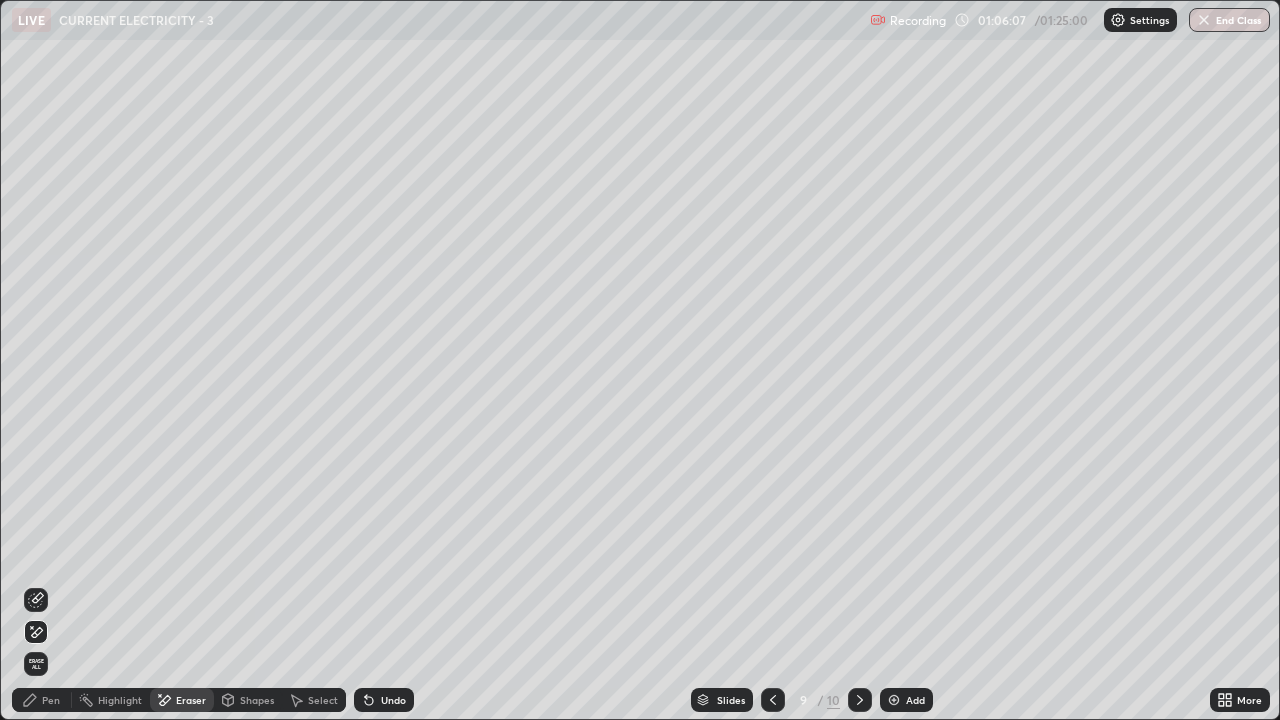 click on "Pen" at bounding box center [51, 700] 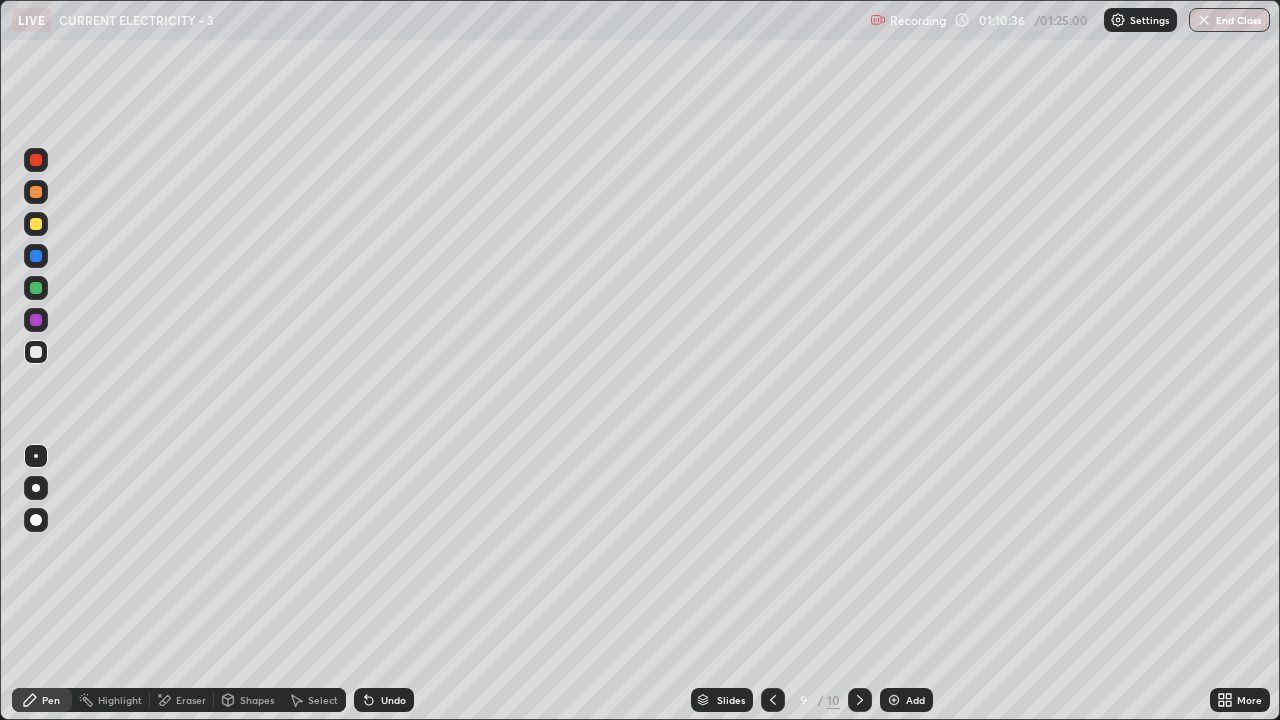 click at bounding box center (36, 224) 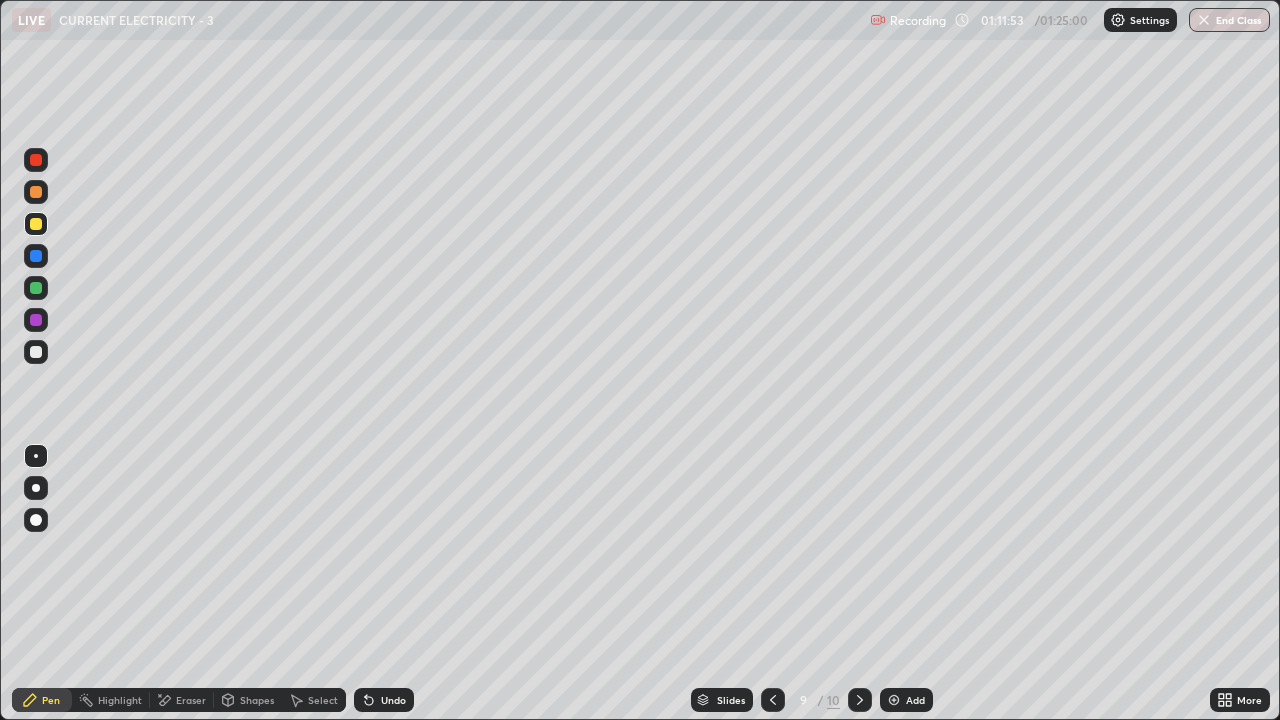click 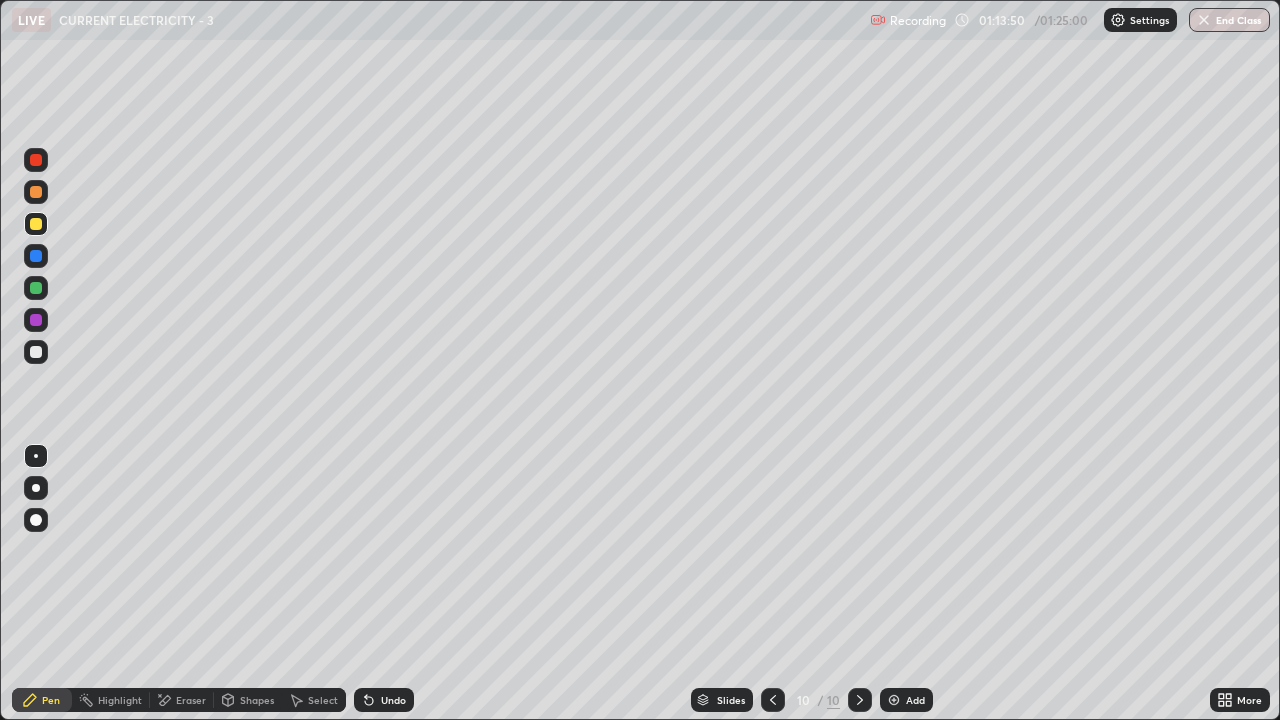 click on "Eraser" at bounding box center [191, 700] 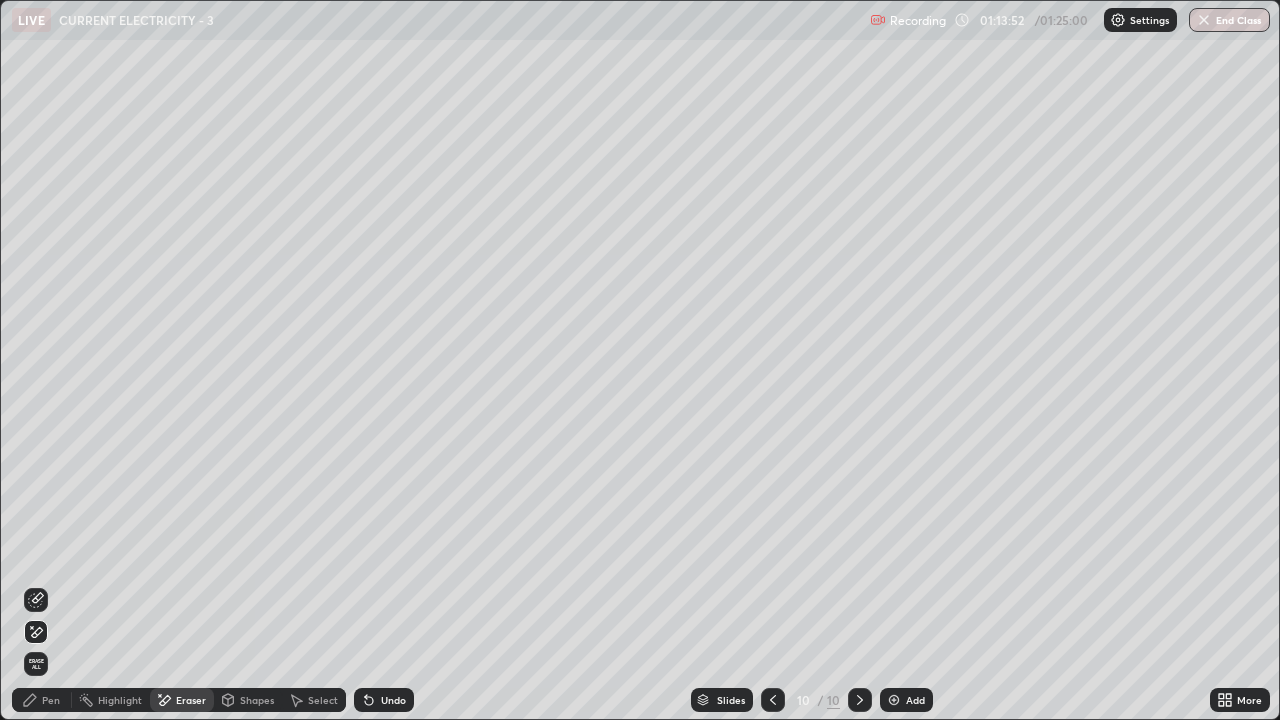 click on "Erase all" at bounding box center (36, 664) 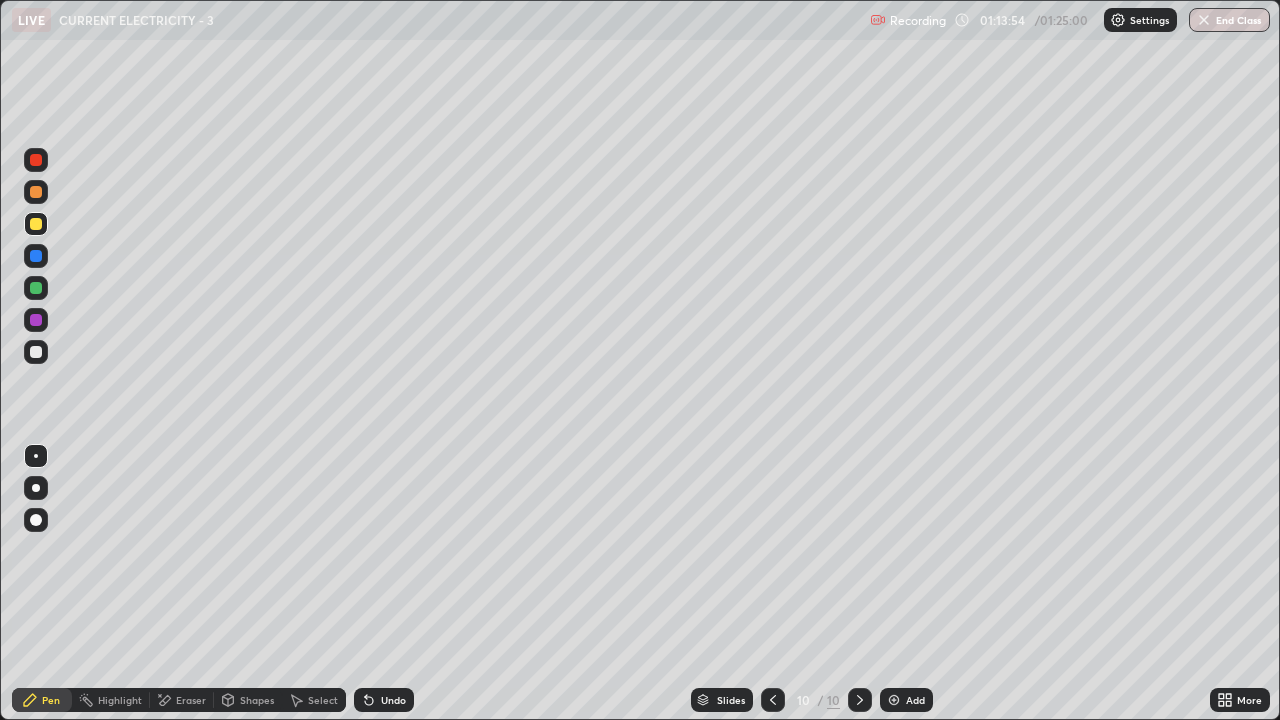 click at bounding box center (36, 352) 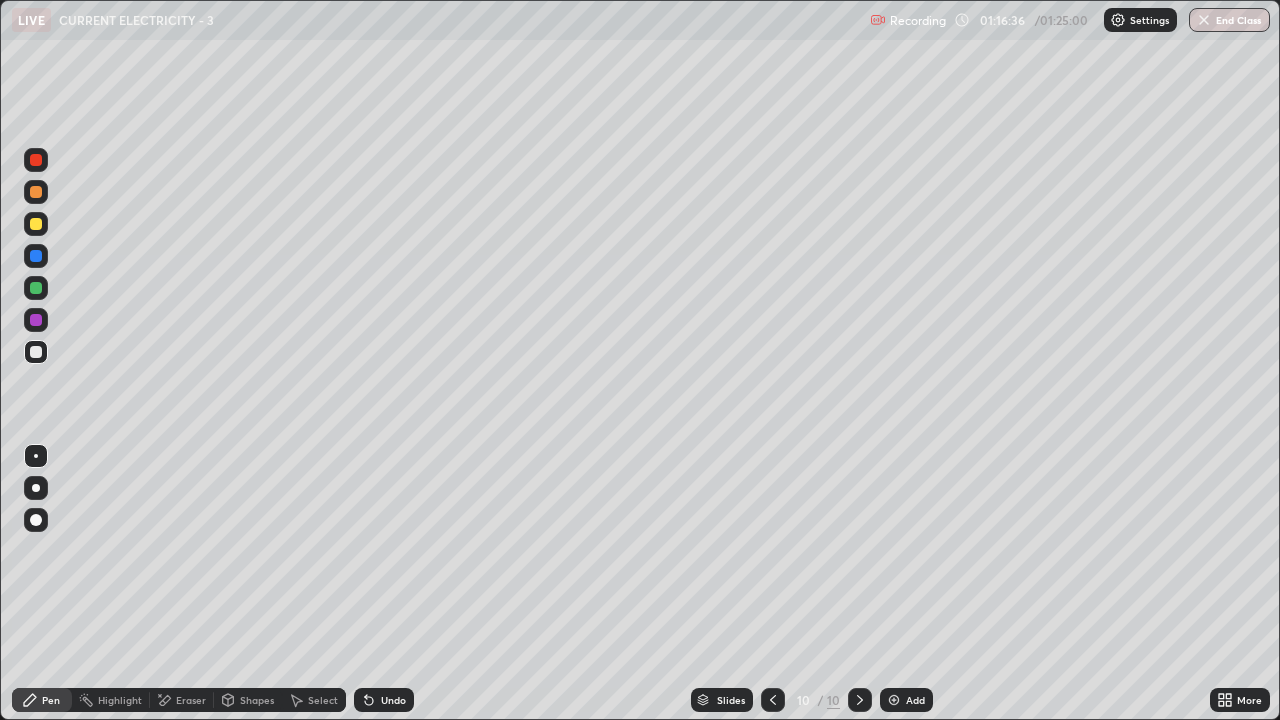 click on "Undo" at bounding box center (384, 700) 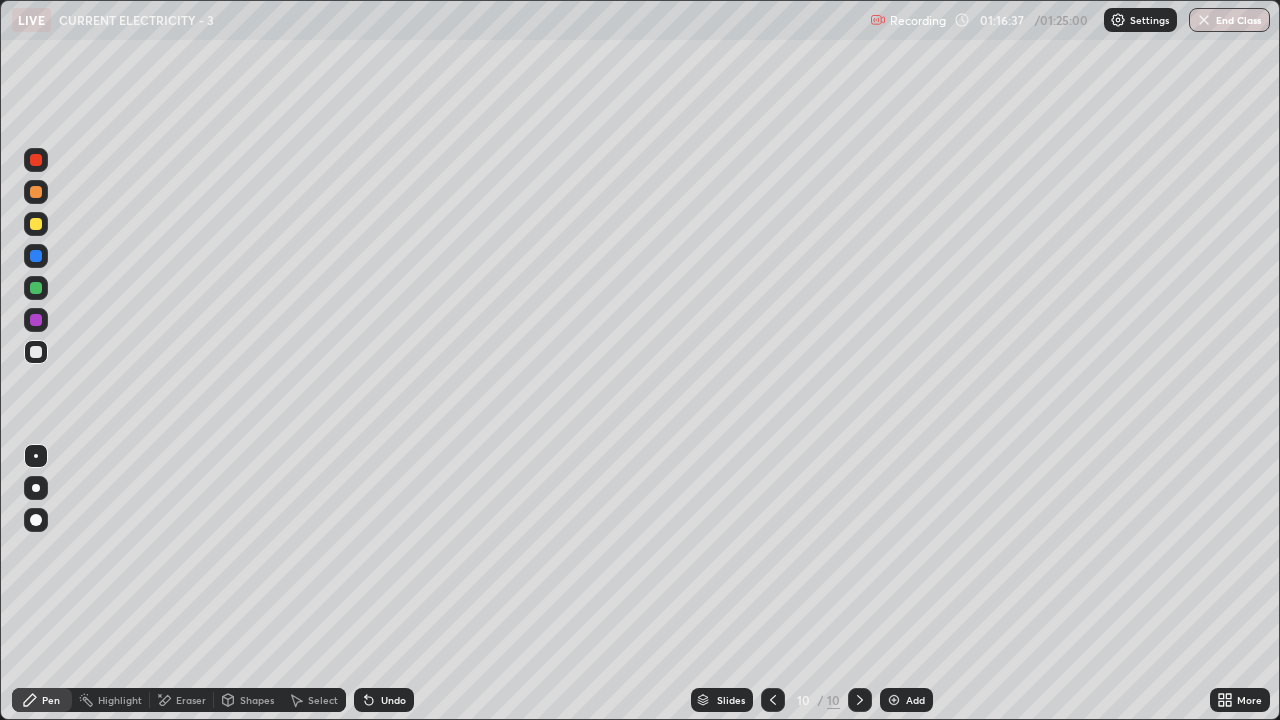 click on "Undo" at bounding box center (384, 700) 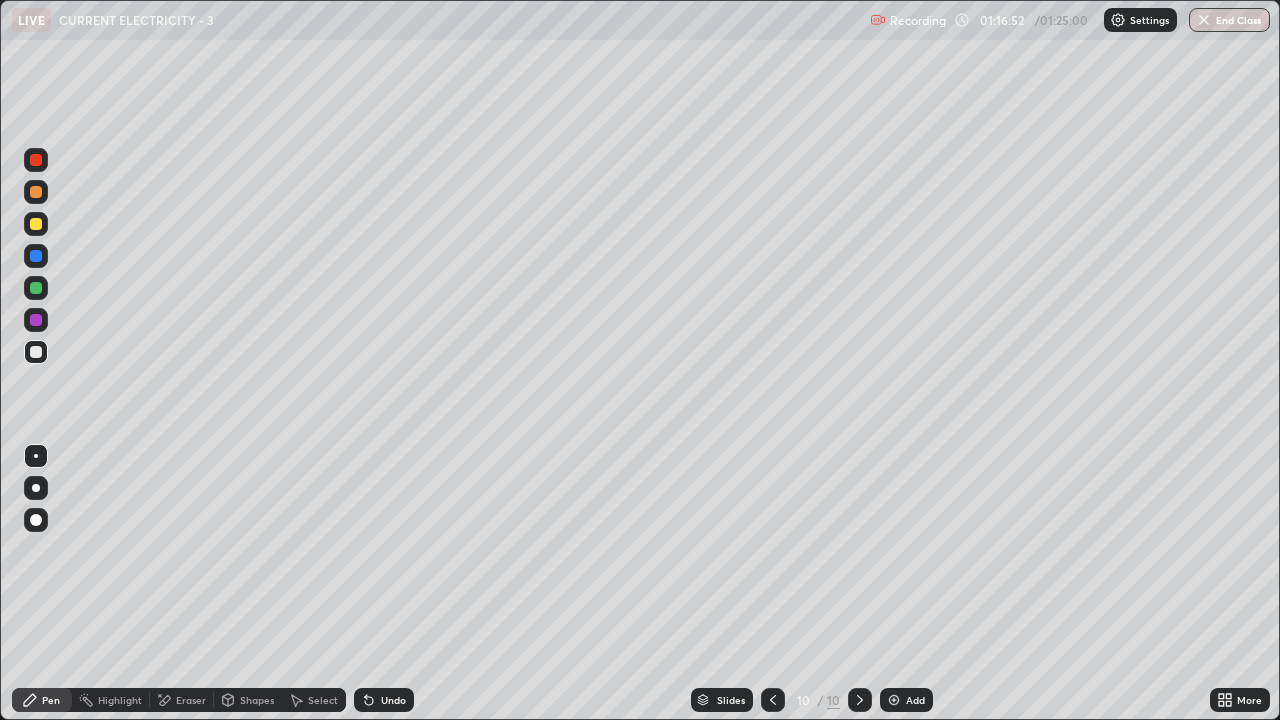 click on "Undo" at bounding box center [393, 700] 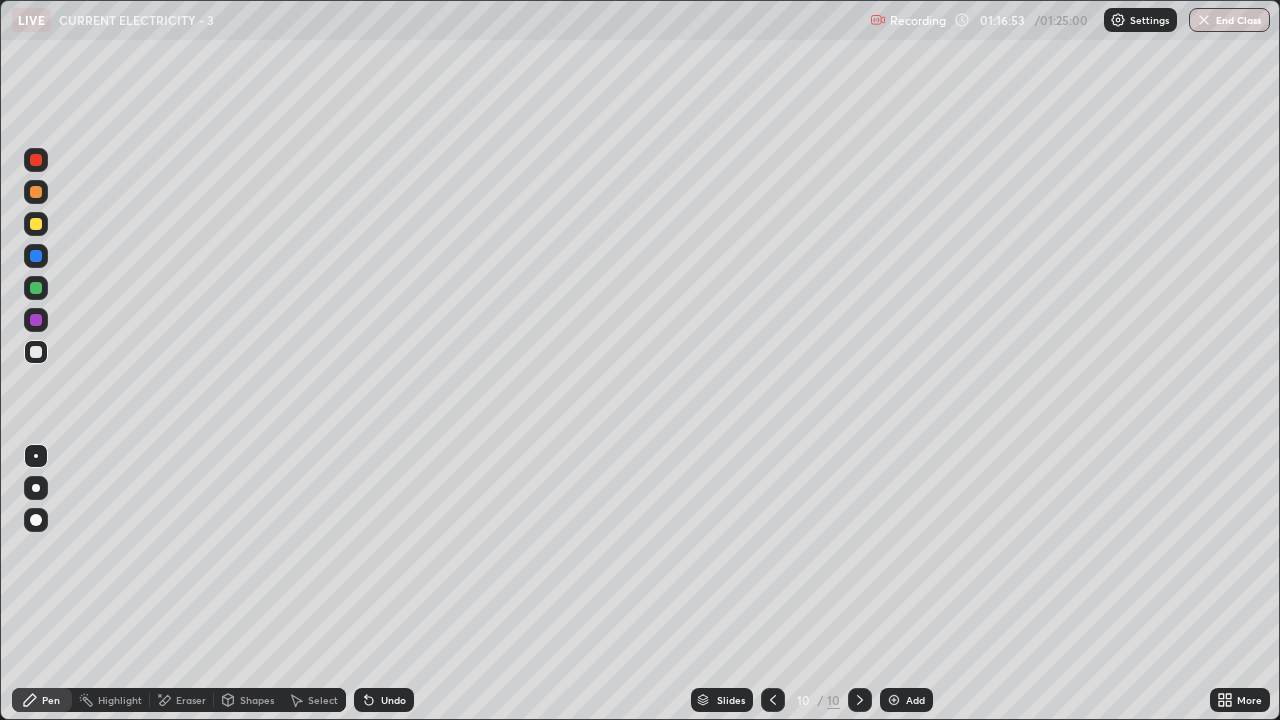click on "Undo" at bounding box center (393, 700) 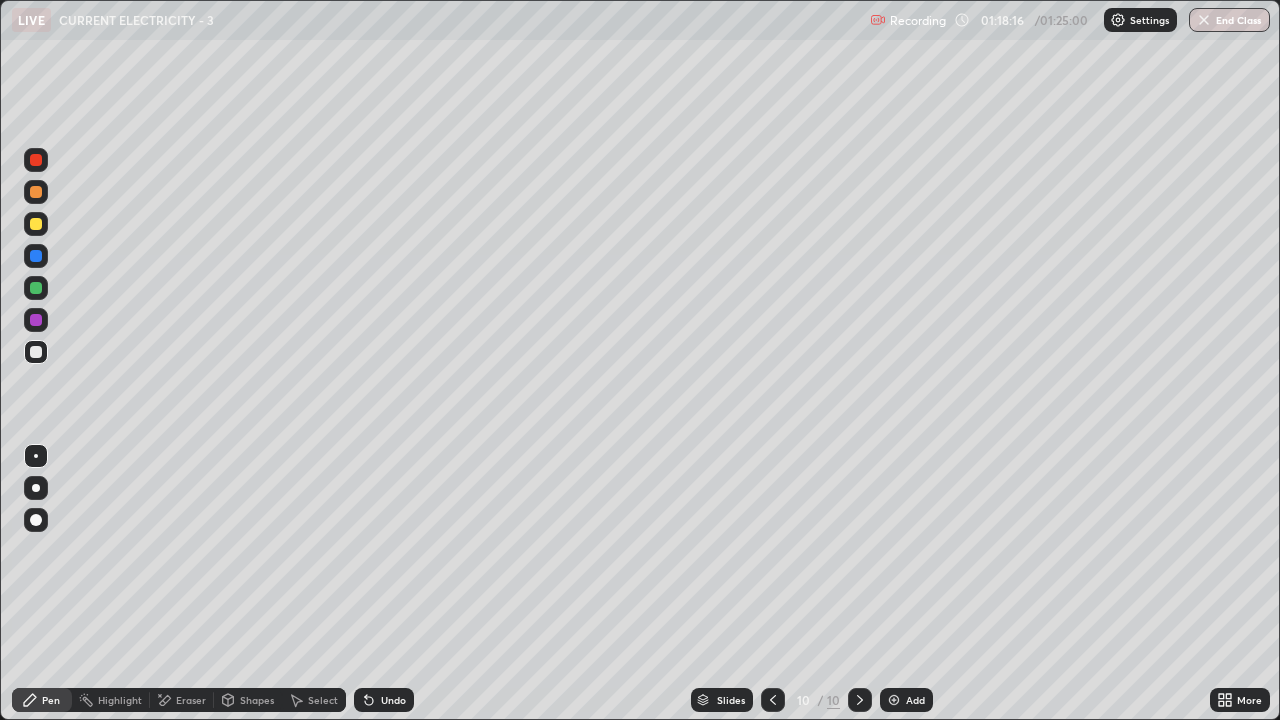 click on "Undo" at bounding box center (384, 700) 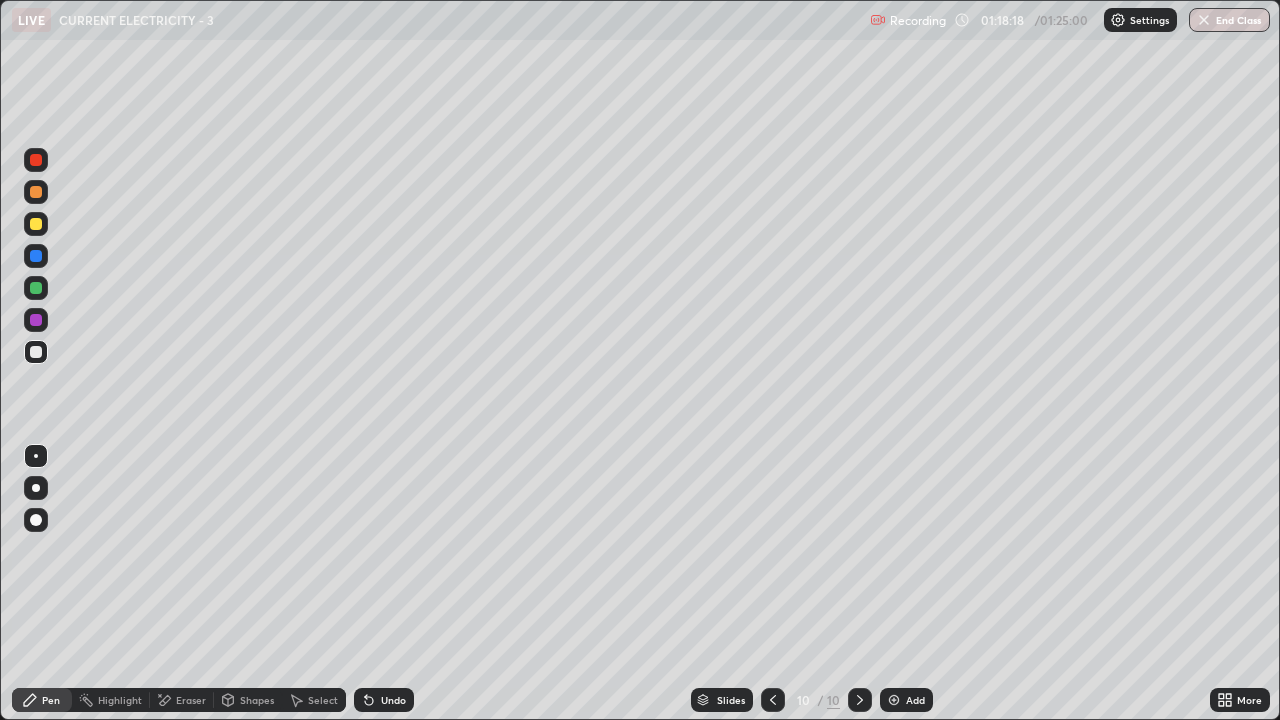 click on "Eraser" at bounding box center [182, 700] 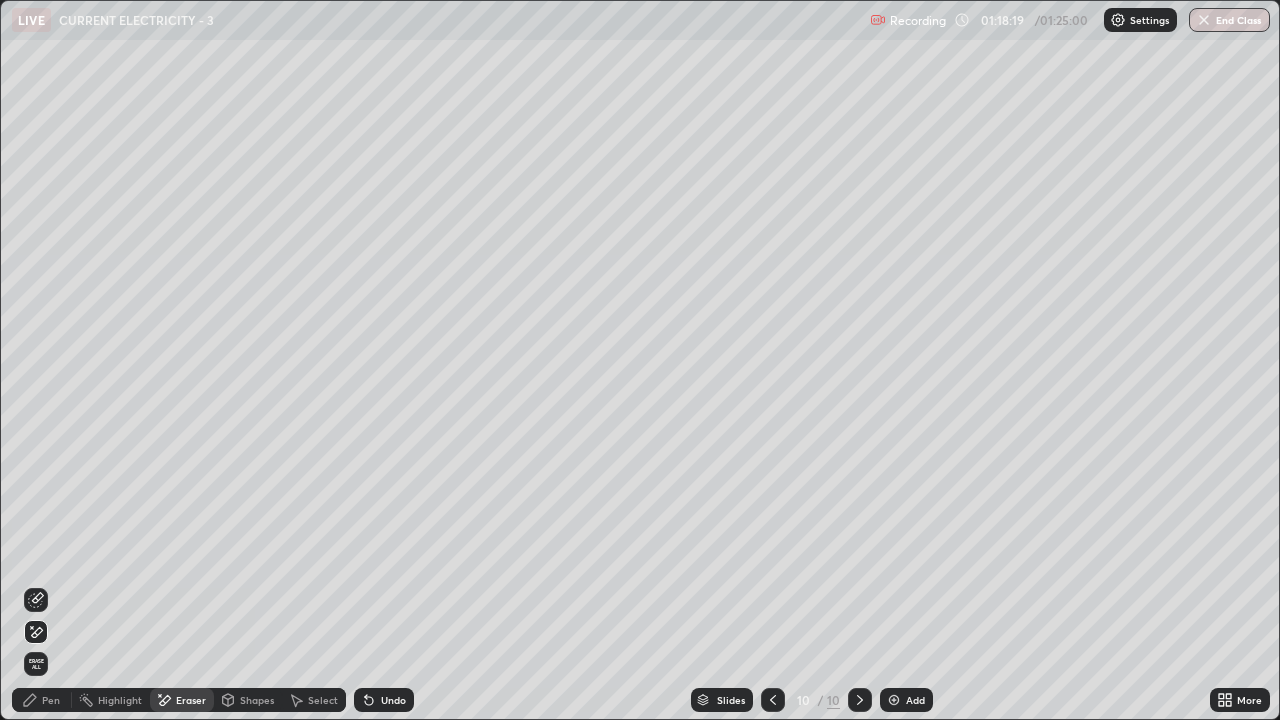 click 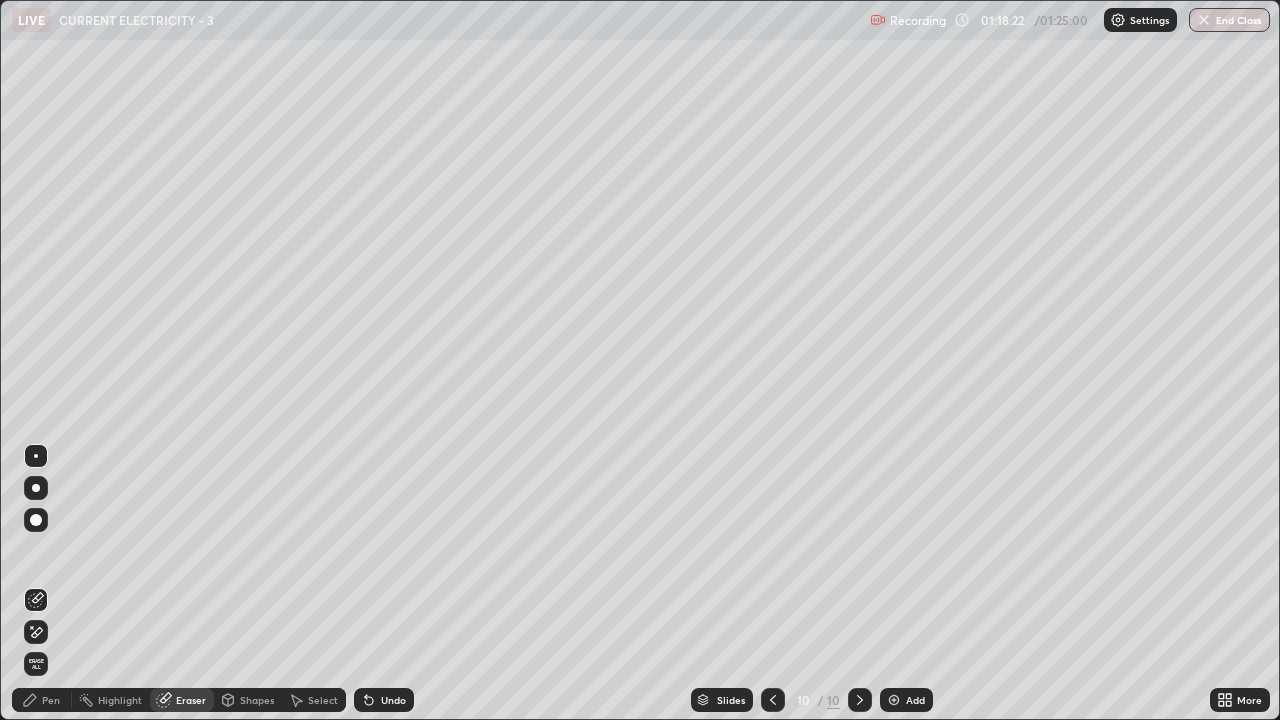 click on "Pen" at bounding box center (51, 700) 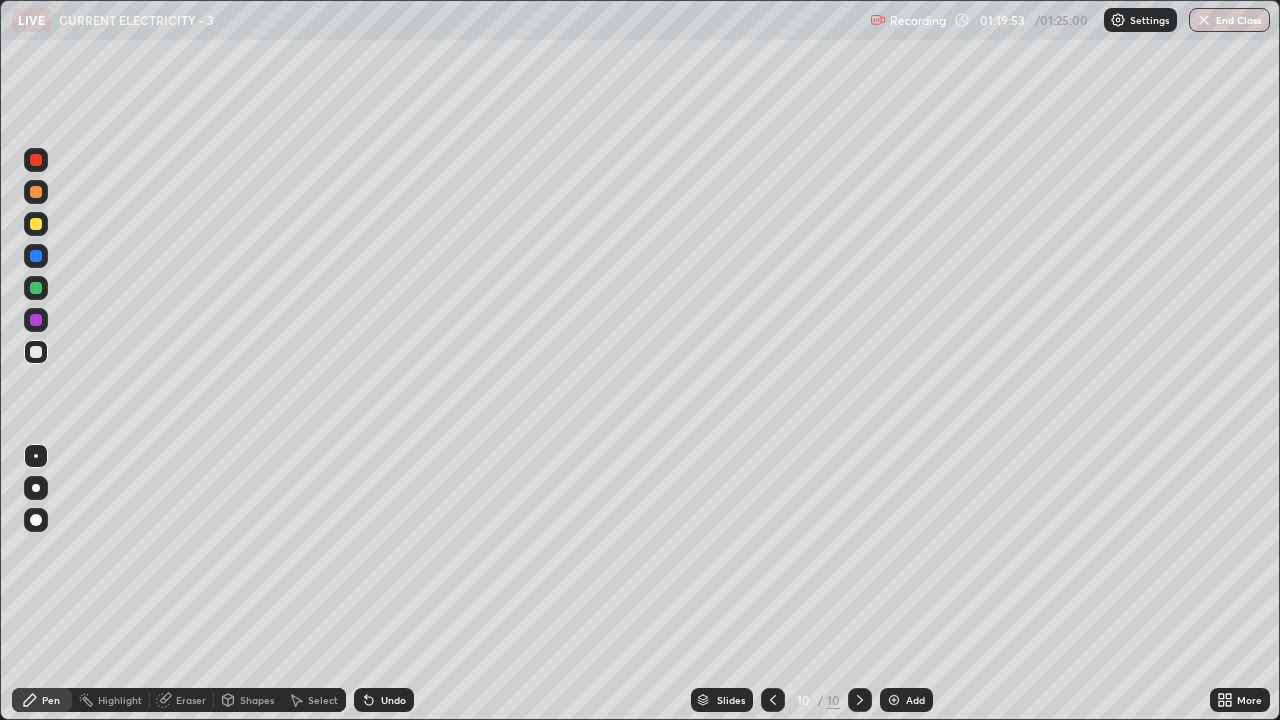 click on "Eraser" at bounding box center [191, 700] 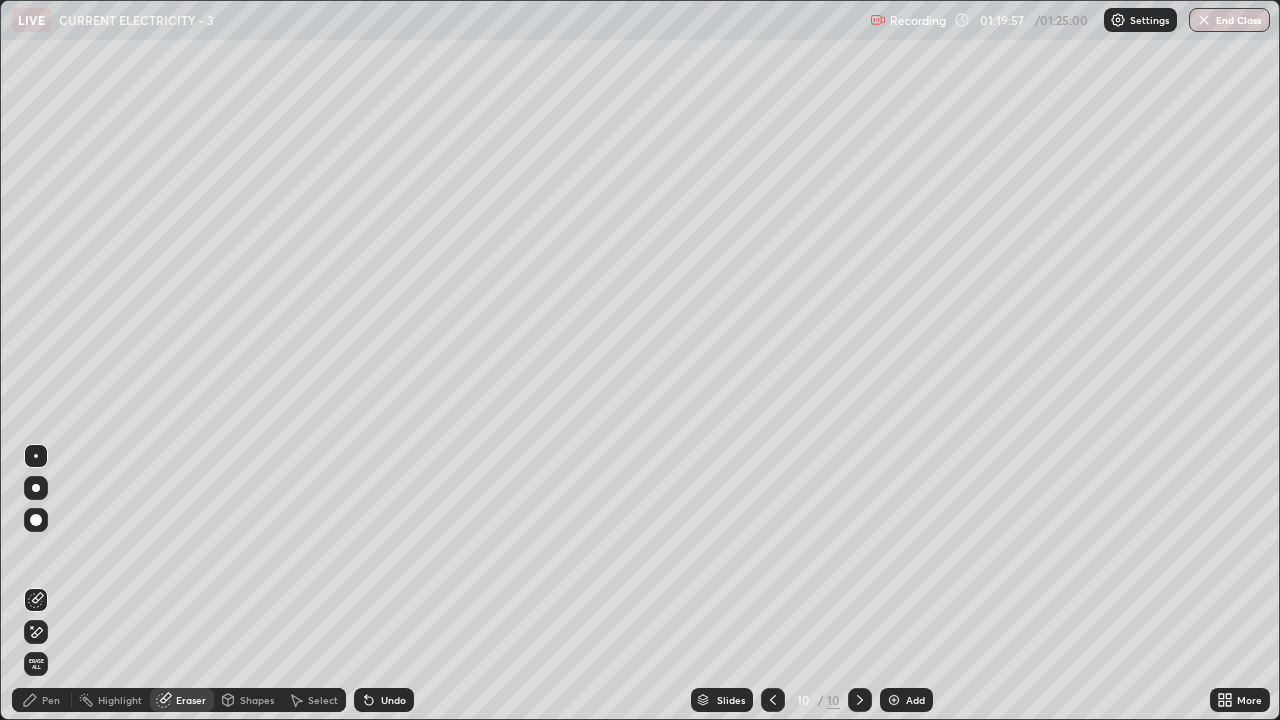 click on "Pen" at bounding box center [51, 700] 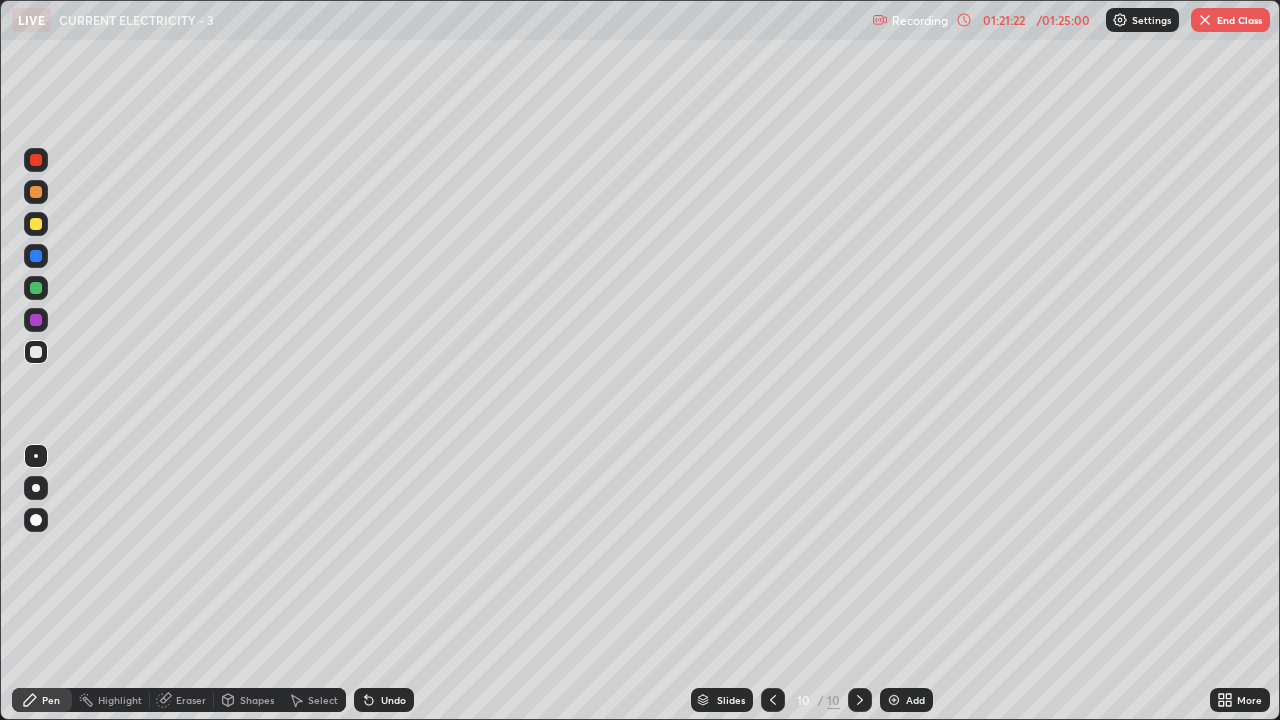 click on "Eraser" at bounding box center [182, 700] 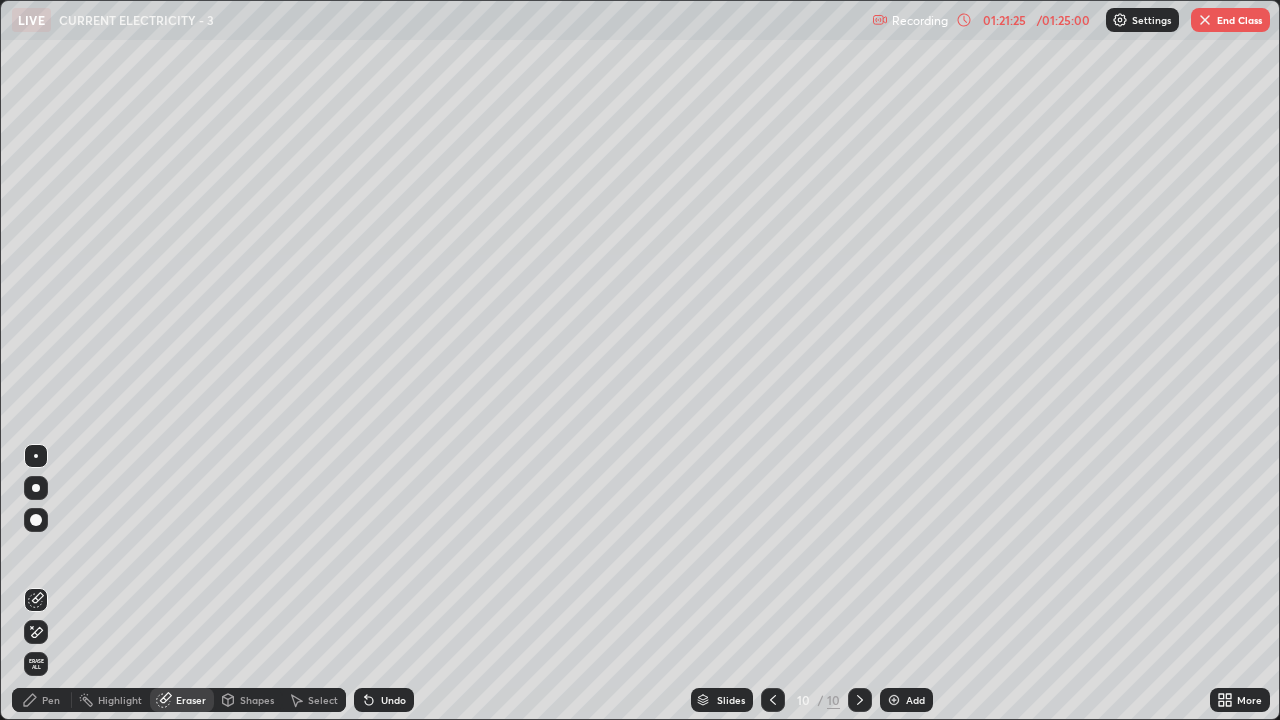 click 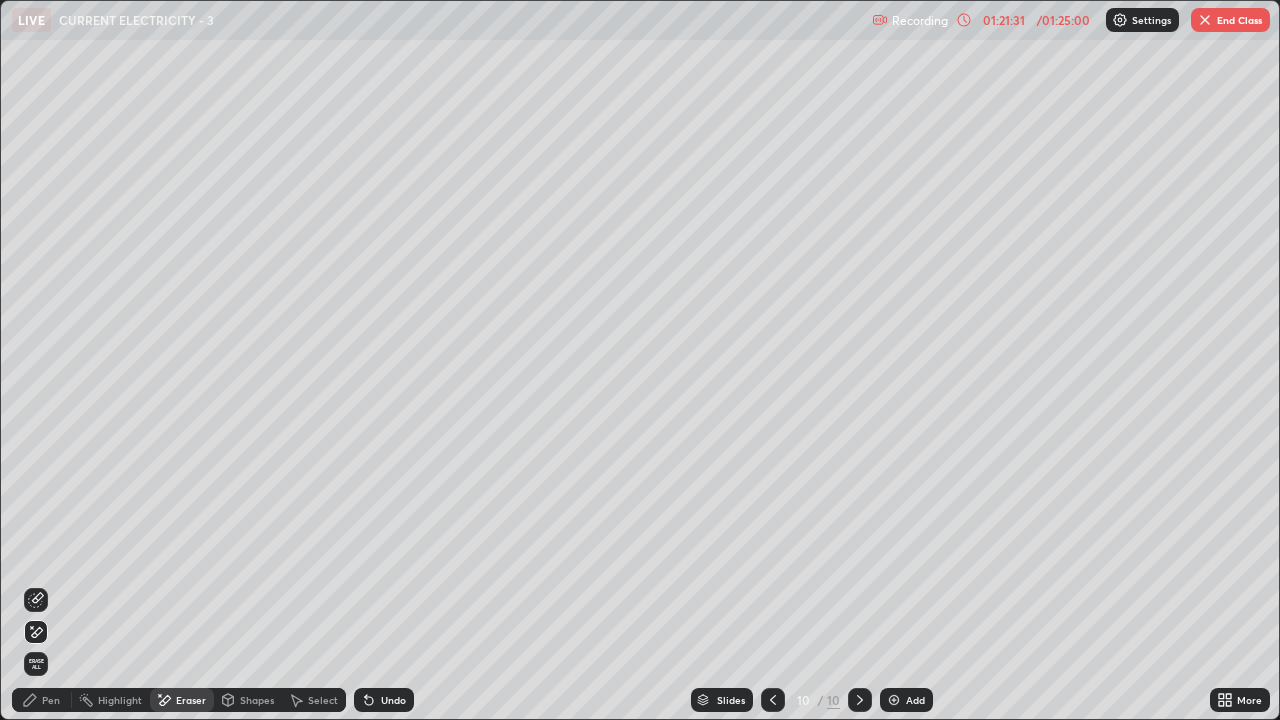 click on "Pen" at bounding box center (51, 700) 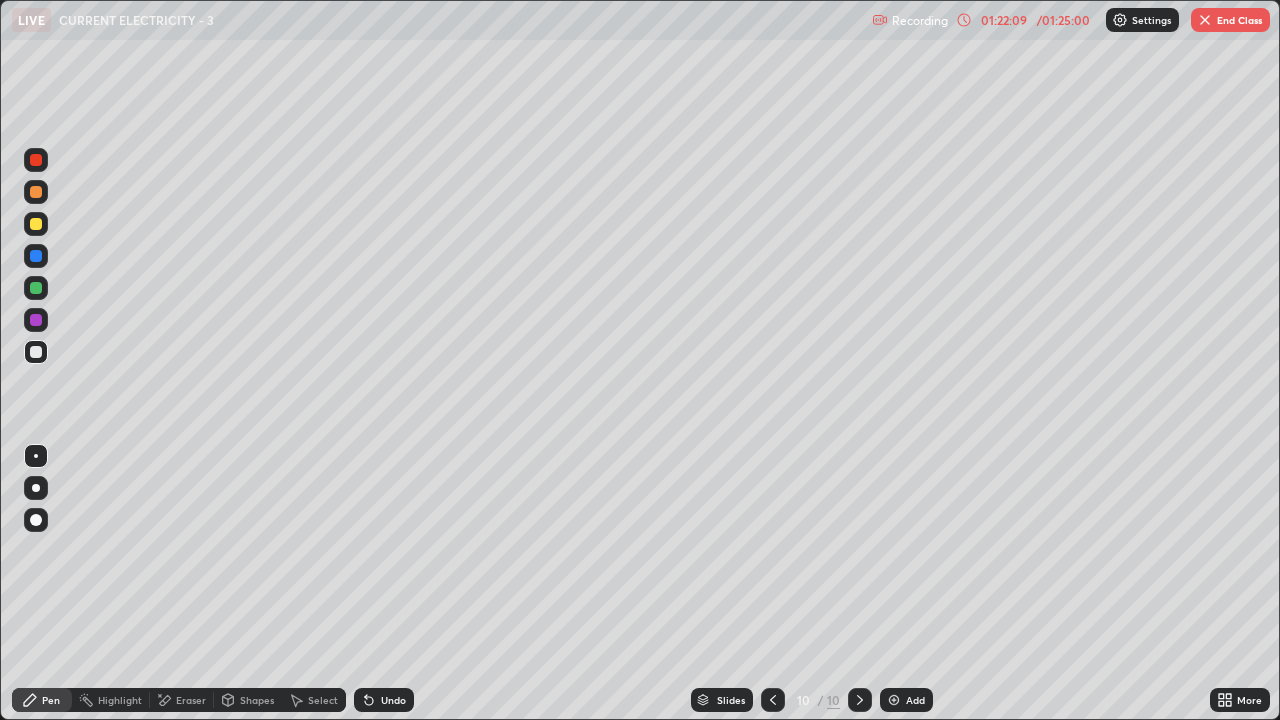 click on "Eraser" at bounding box center [182, 700] 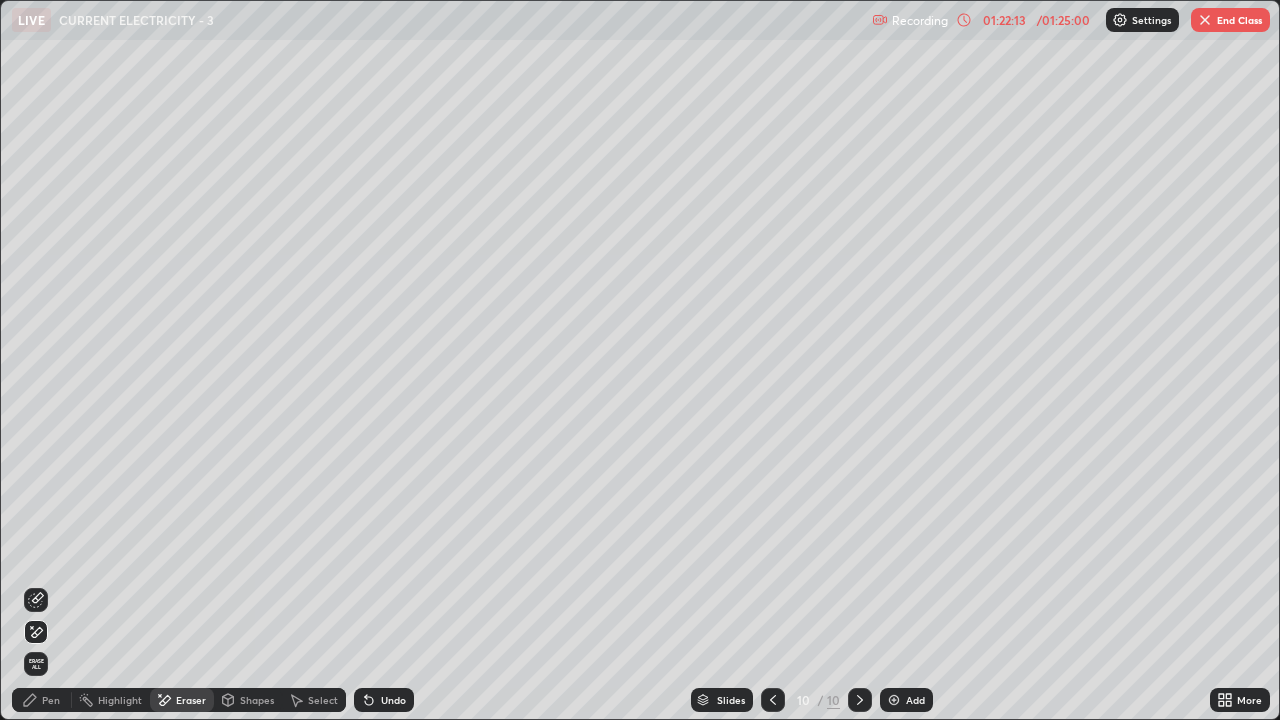 click on "Pen" at bounding box center (51, 700) 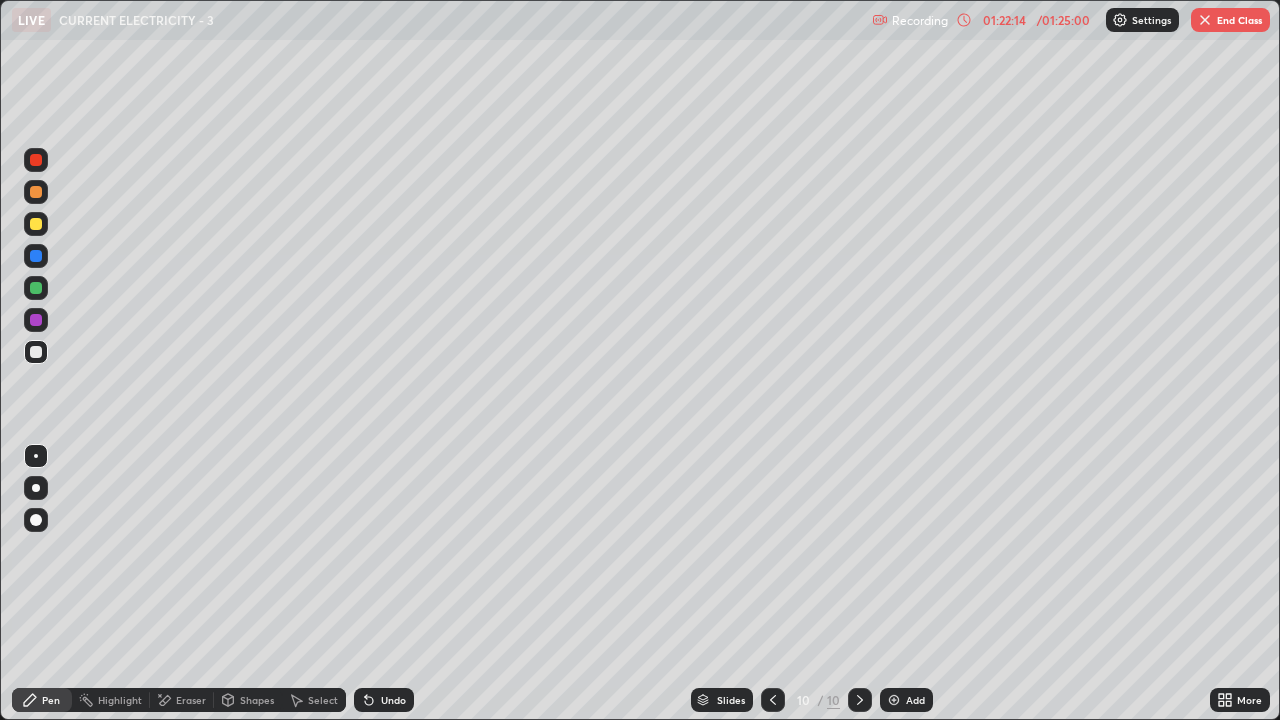 click 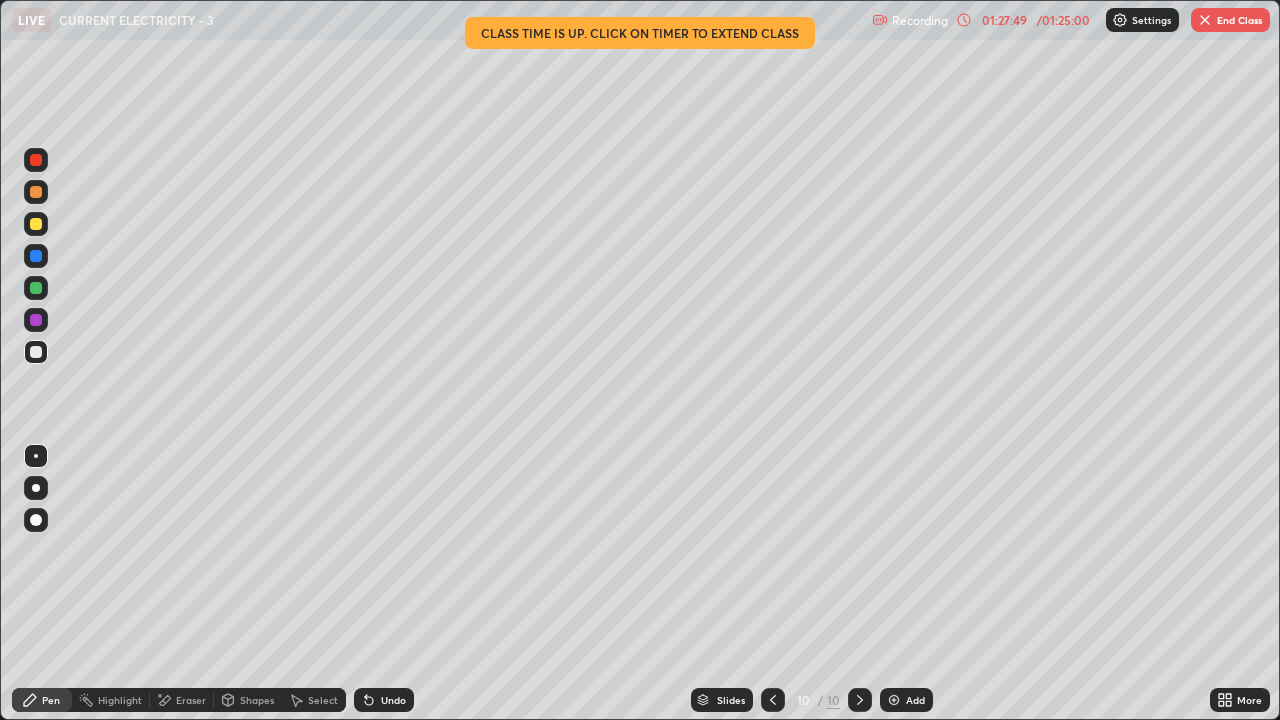 click on "Add" at bounding box center (915, 700) 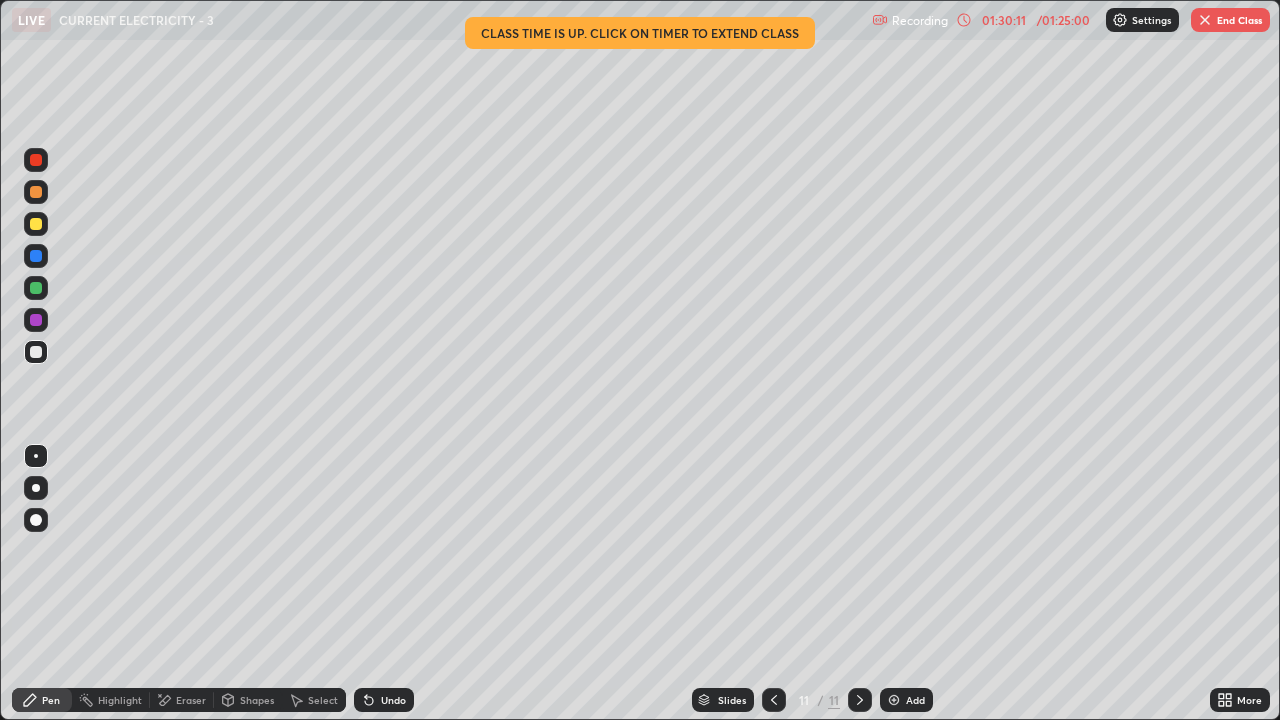 click 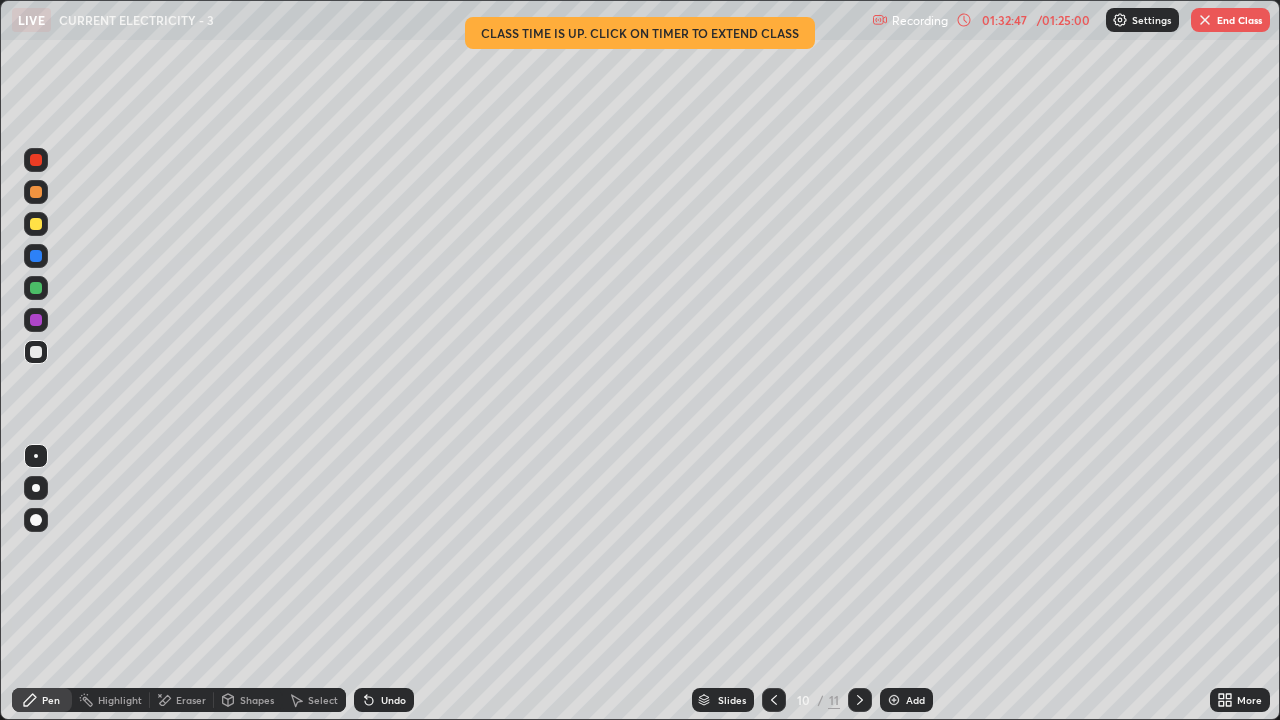 click 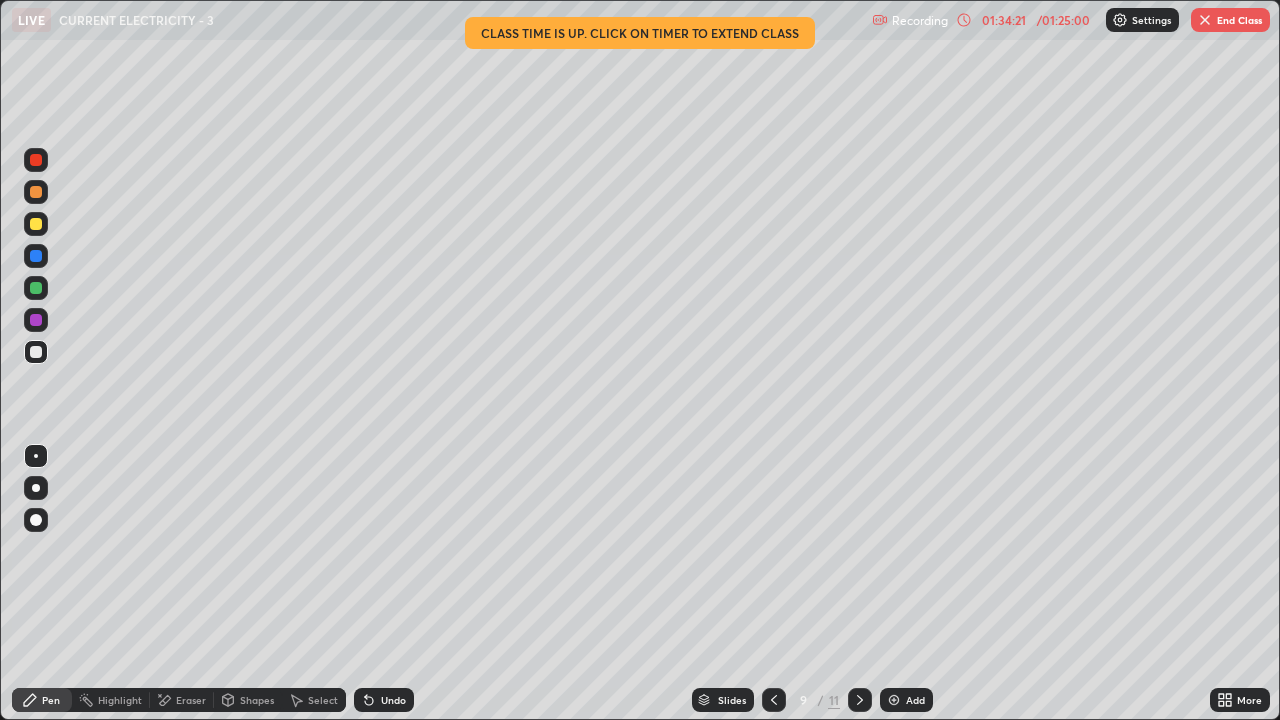 click on "End Class" at bounding box center [1230, 20] 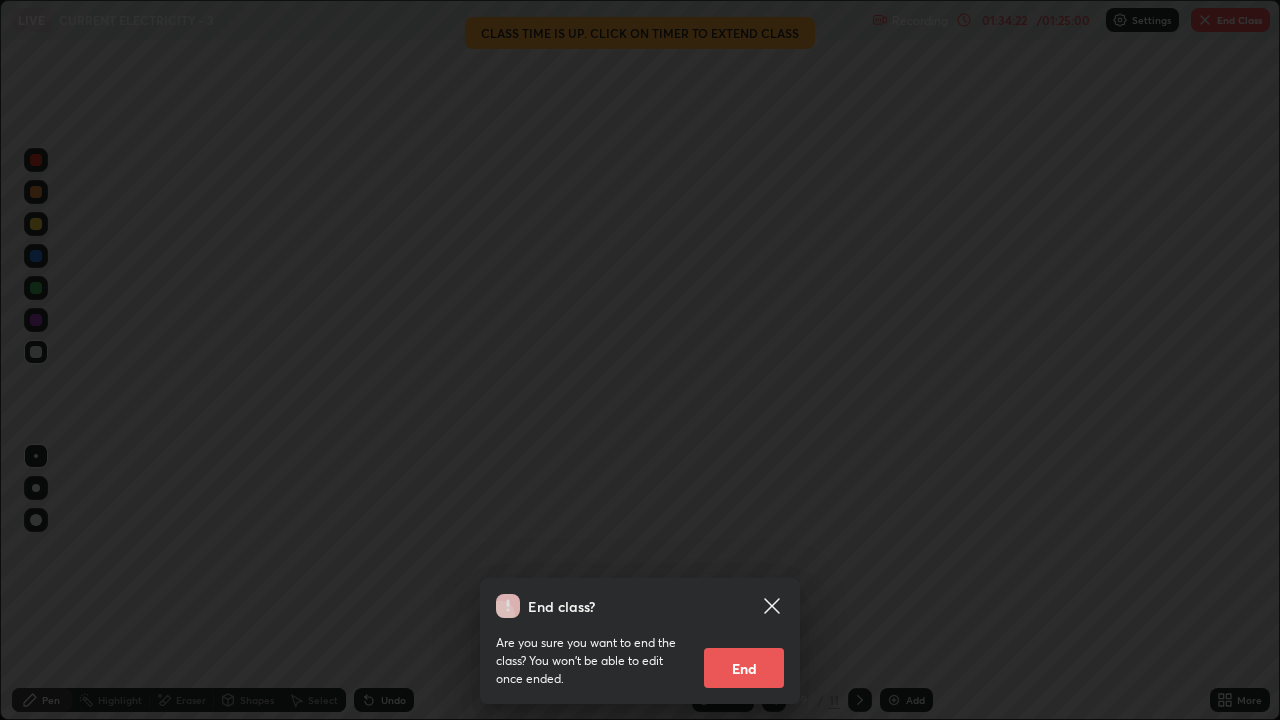 click on "End" at bounding box center (744, 668) 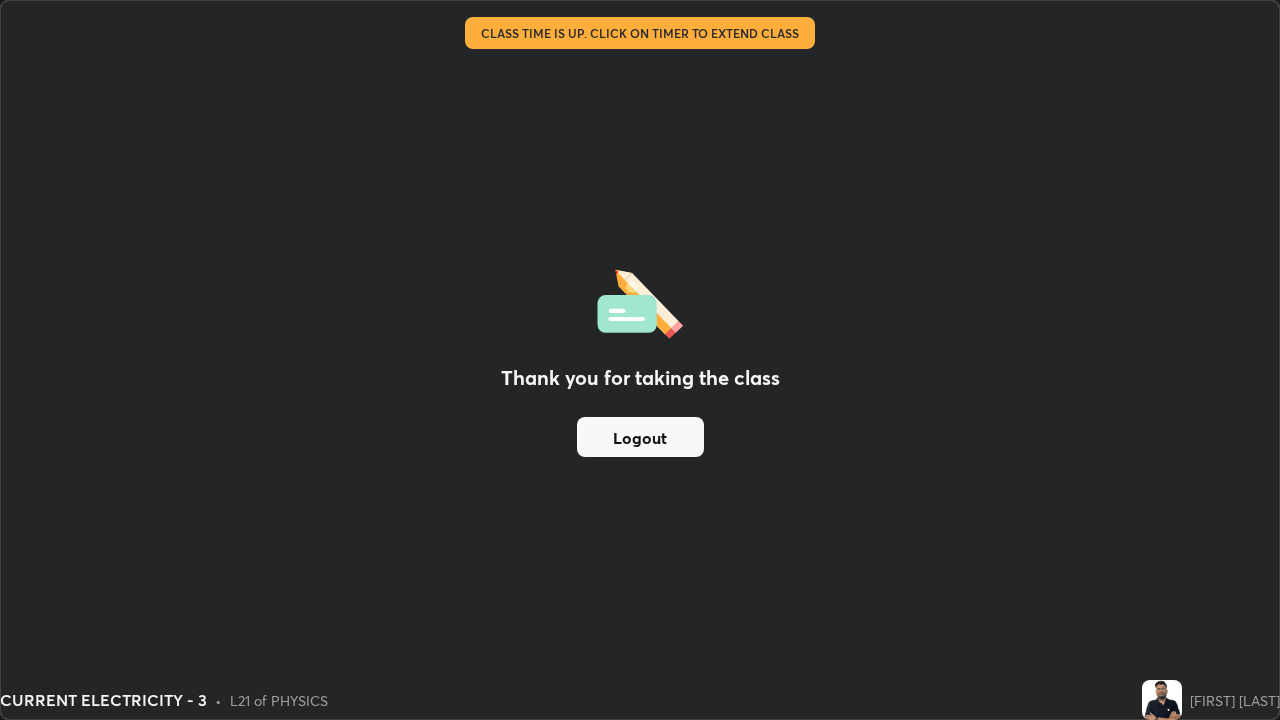 click on "Logout" at bounding box center (640, 437) 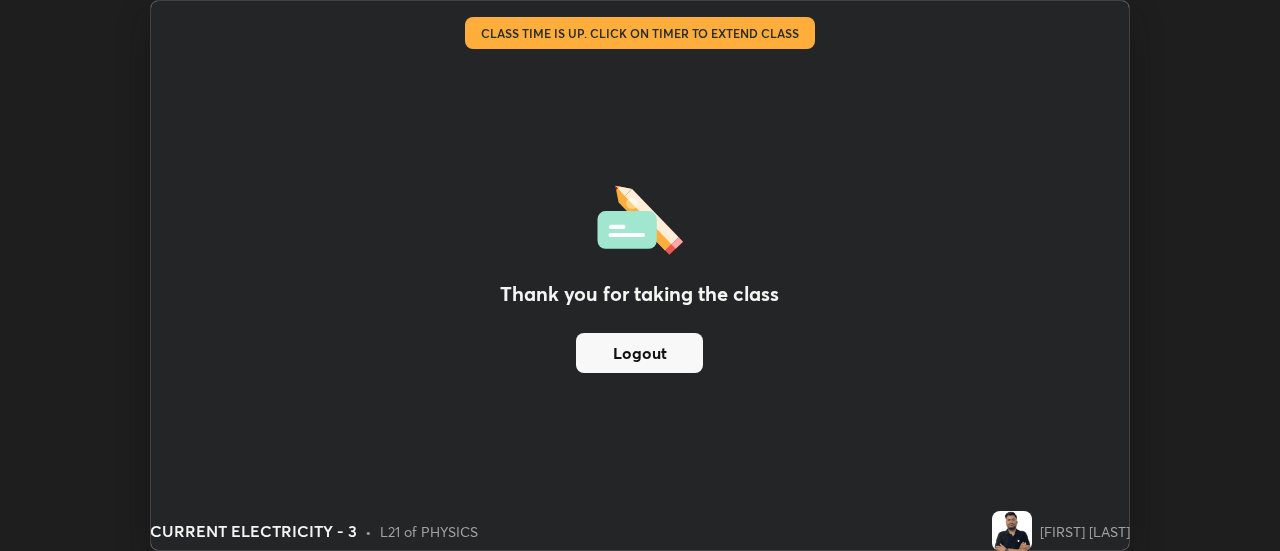 scroll, scrollTop: 551, scrollLeft: 1280, axis: both 